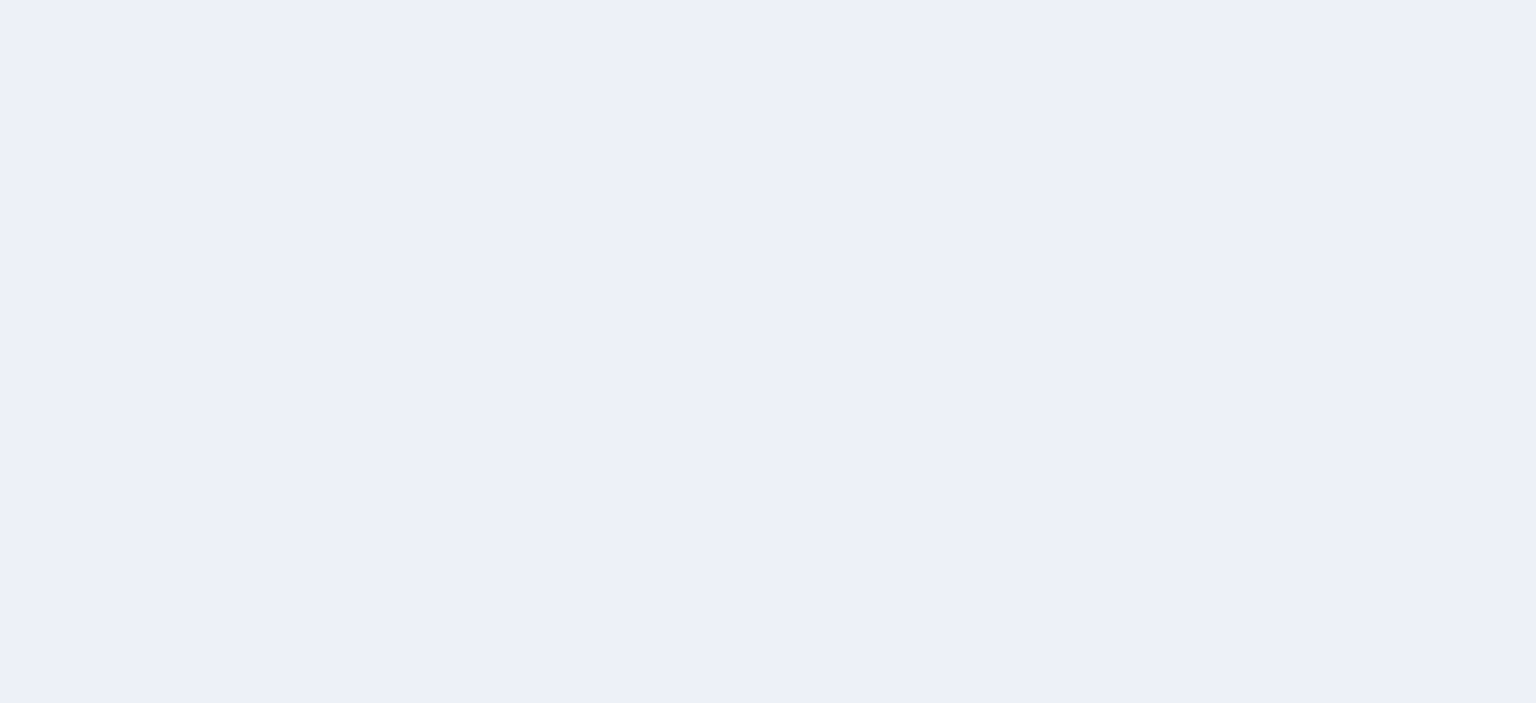 scroll, scrollTop: 0, scrollLeft: 0, axis: both 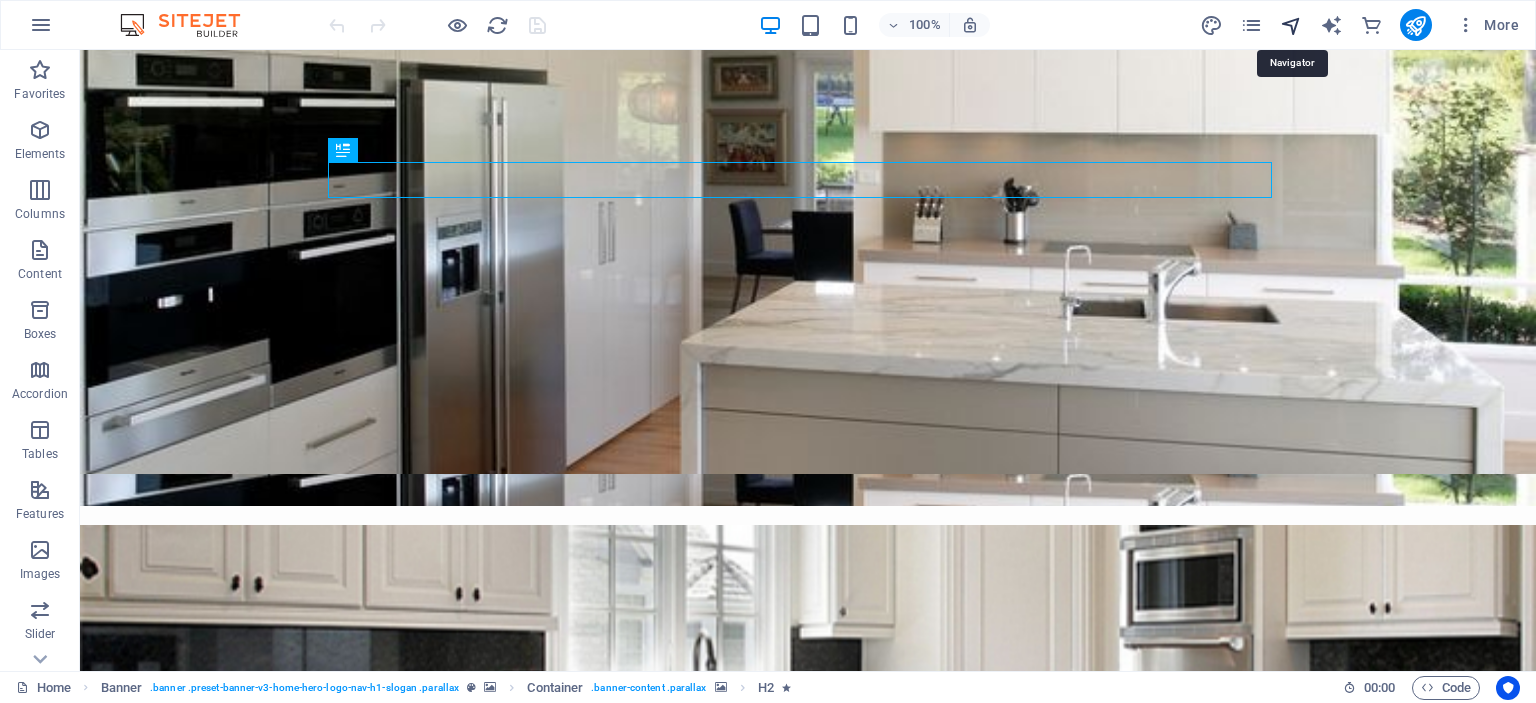 click at bounding box center [1291, 25] 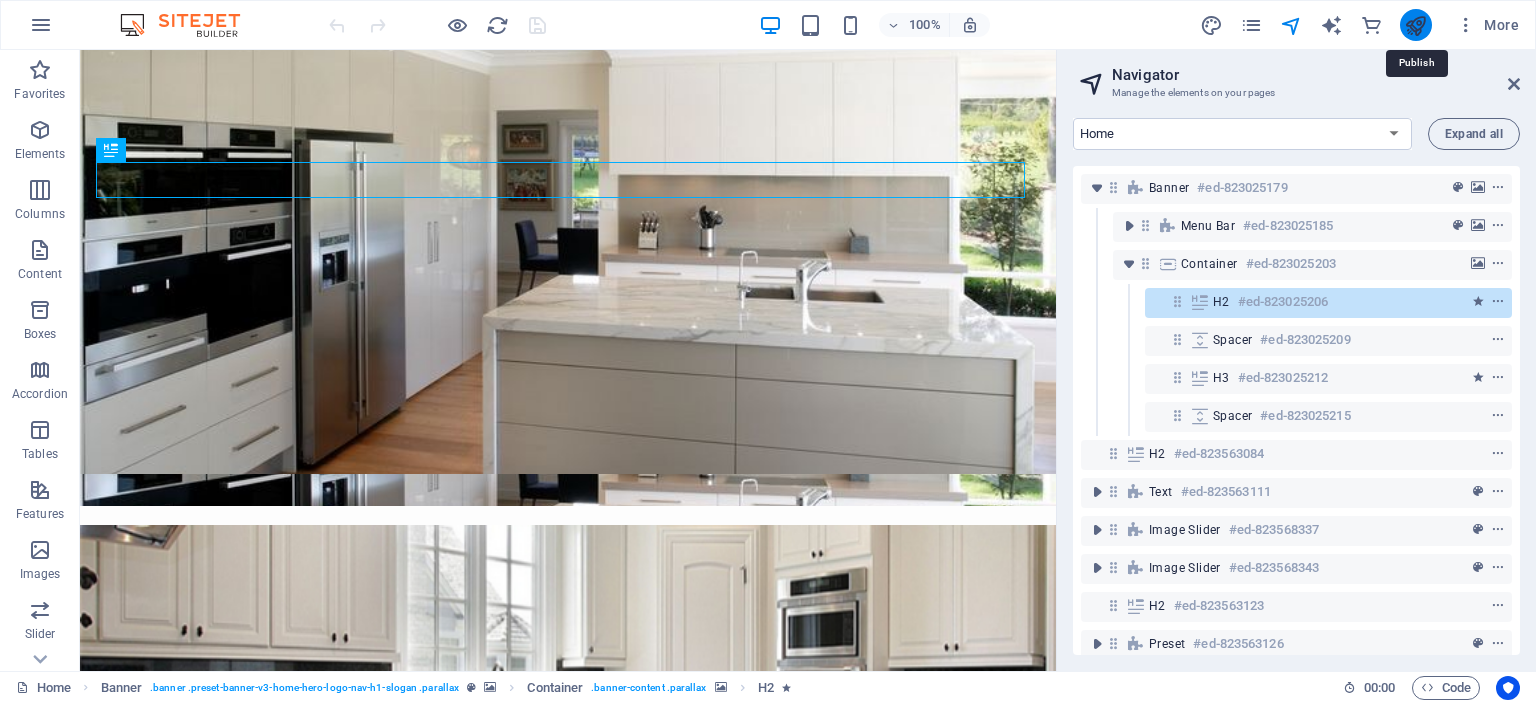 click at bounding box center [1415, 25] 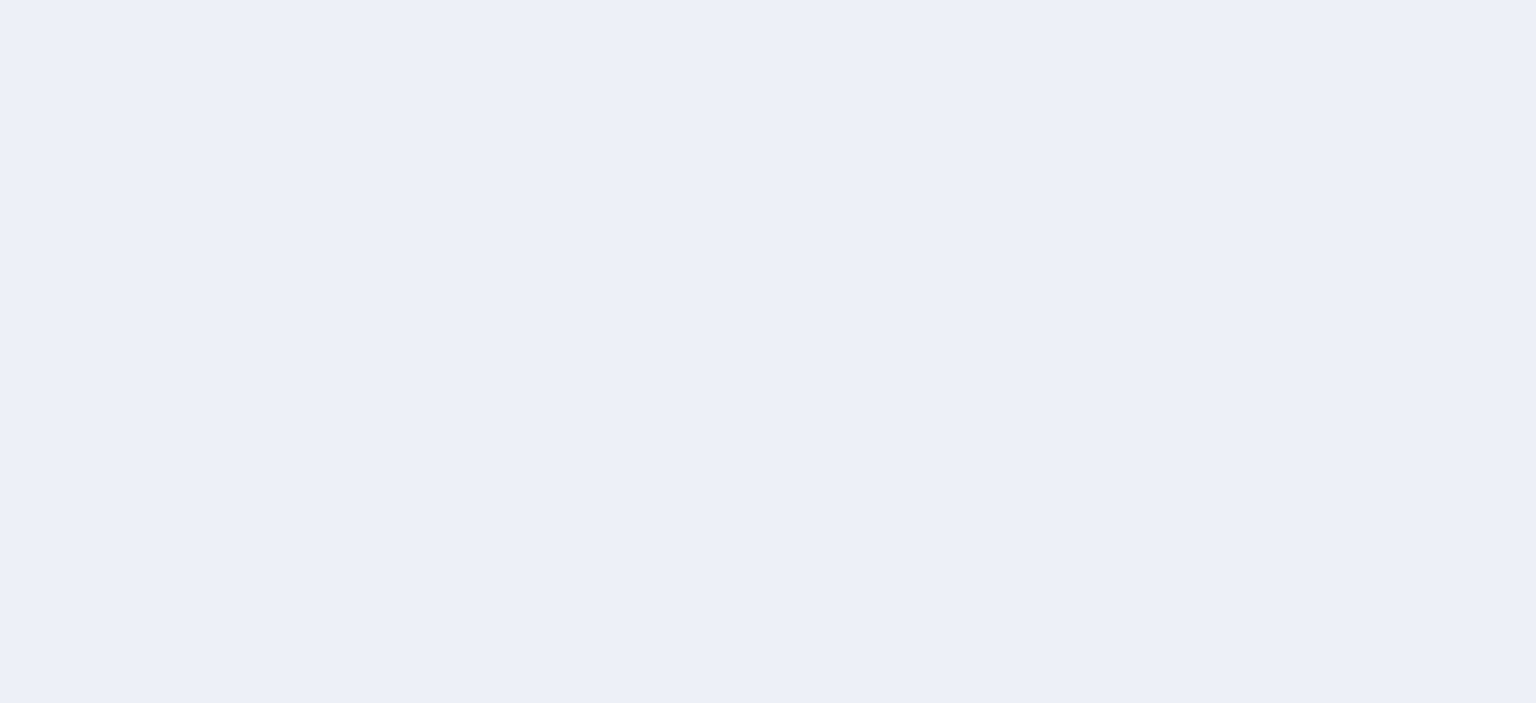 scroll, scrollTop: 0, scrollLeft: 0, axis: both 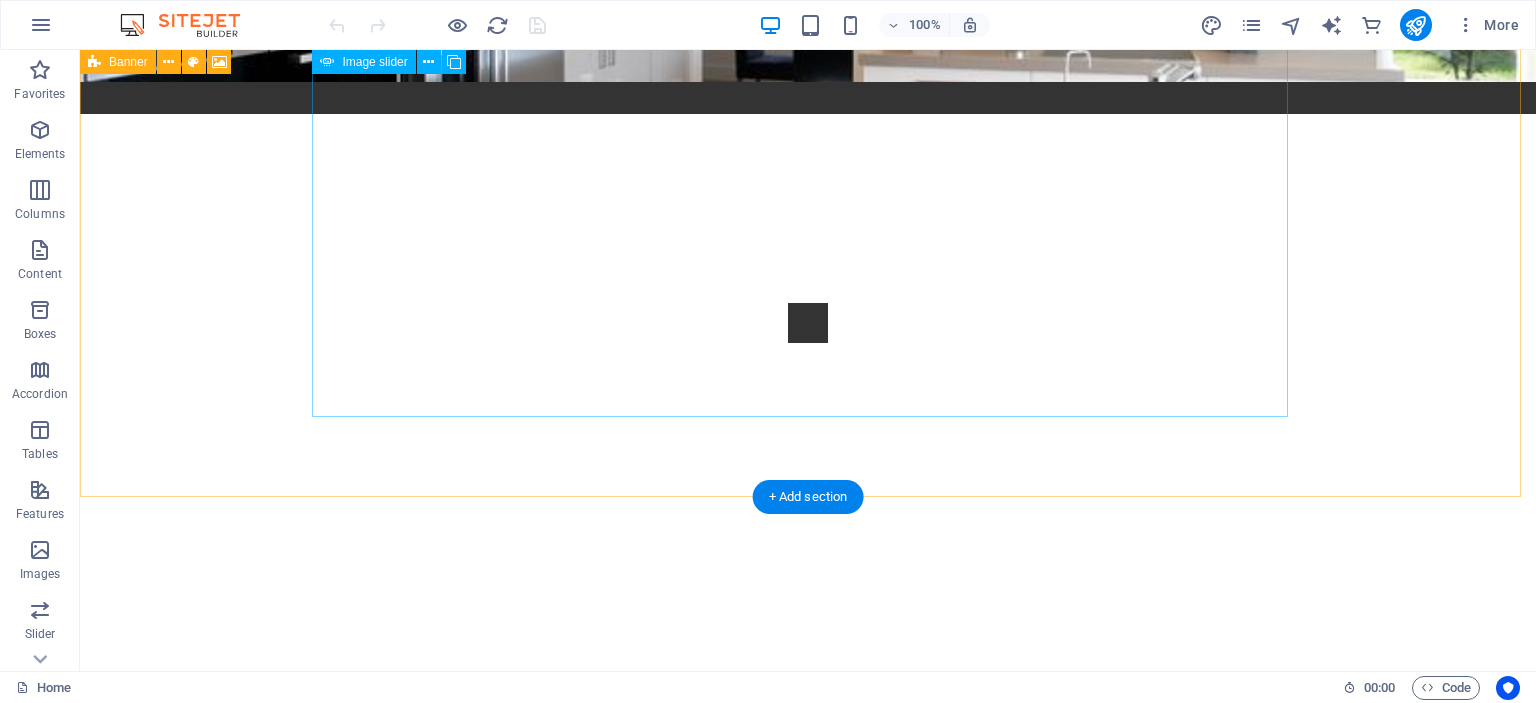 click at bounding box center (-1293, 4188) 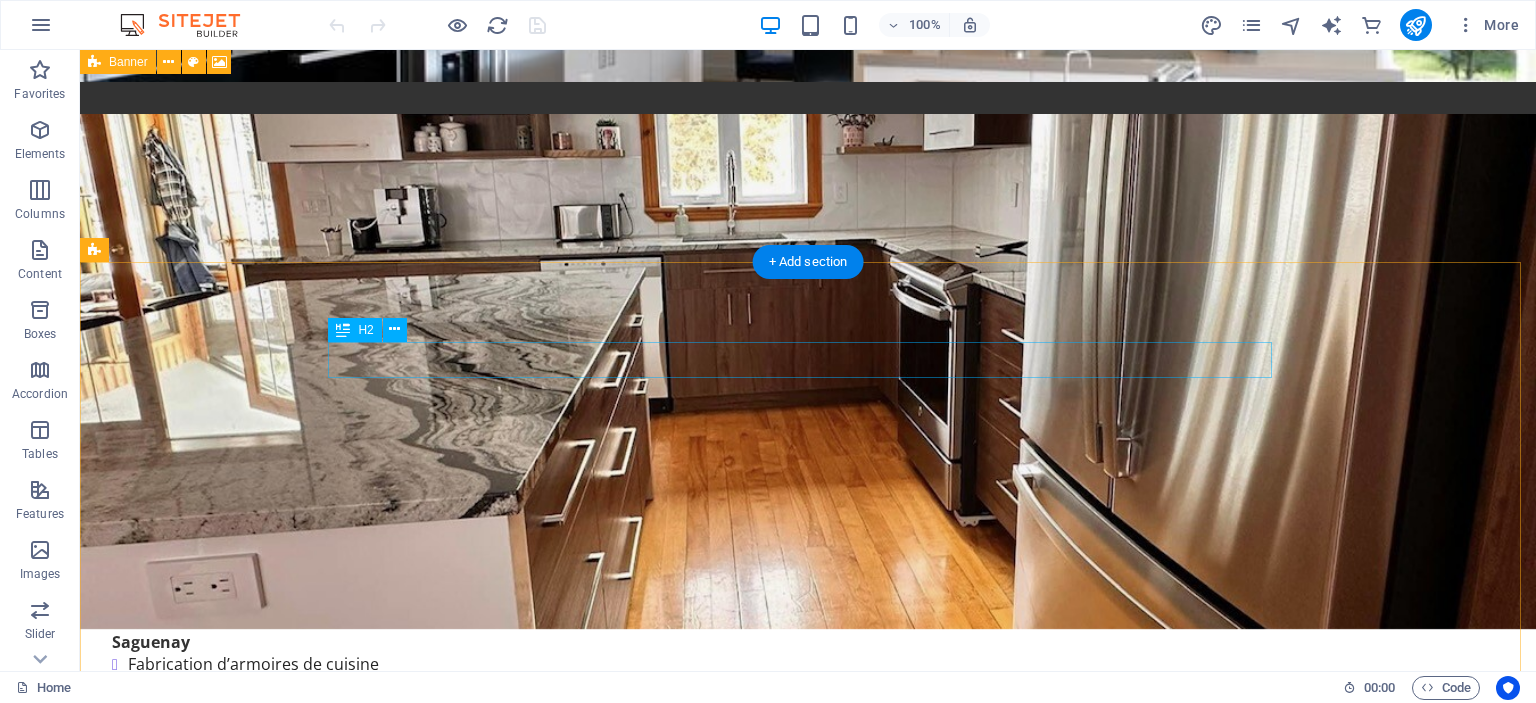 scroll, scrollTop: 4996, scrollLeft: 0, axis: vertical 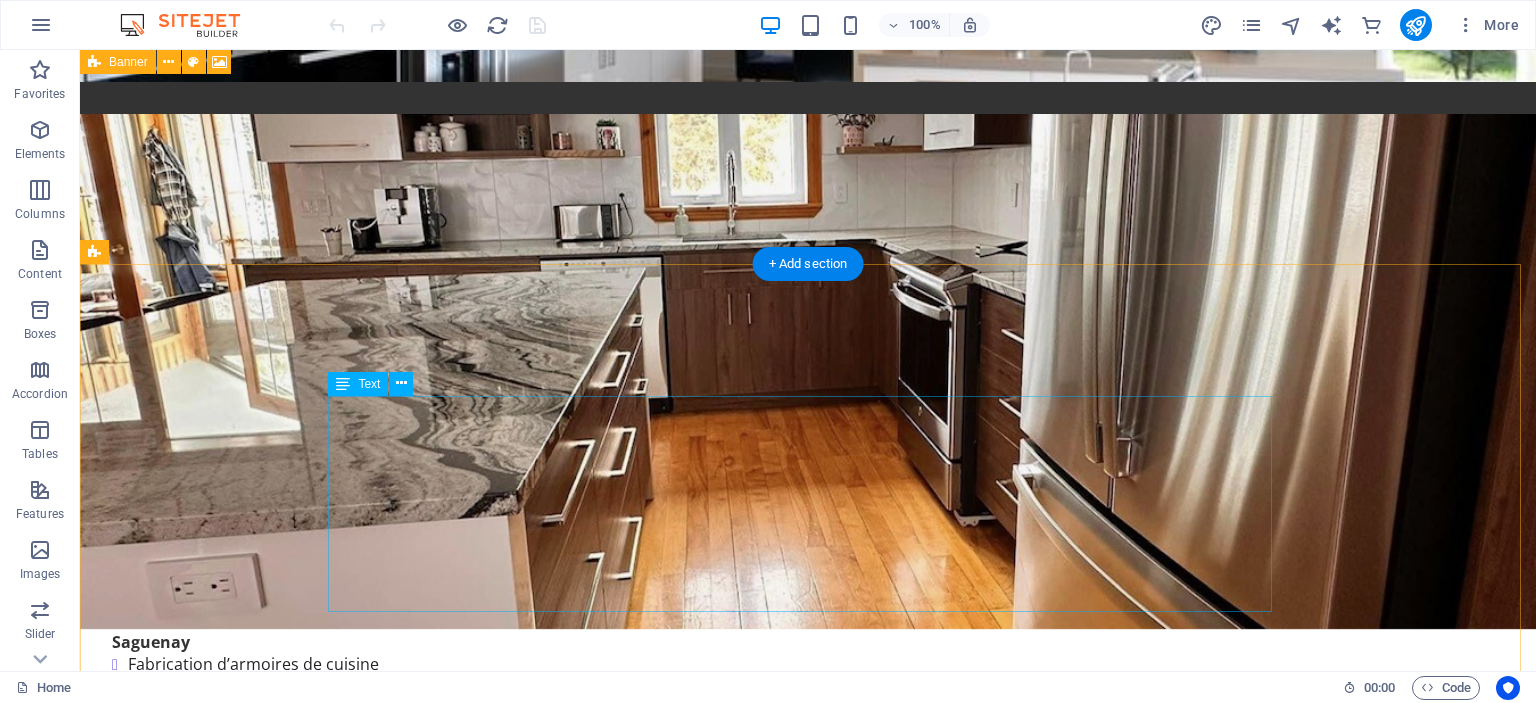 click on "Fabricant d’armoires Saguenay Armoires de cuisine sur mesure Saguenay Ébénisterie Saguenay Armoires résidentielles Saguenay Entrepreneur armoire Saguenay Contracteur cuisine Saguenay Fabrication d’armoires sur mesure Saguenay Cuisiniste Saguenay Armoire haut de gamme Saguenay Atelier CNC armoire Saguenay" at bounding box center [808, 4013] 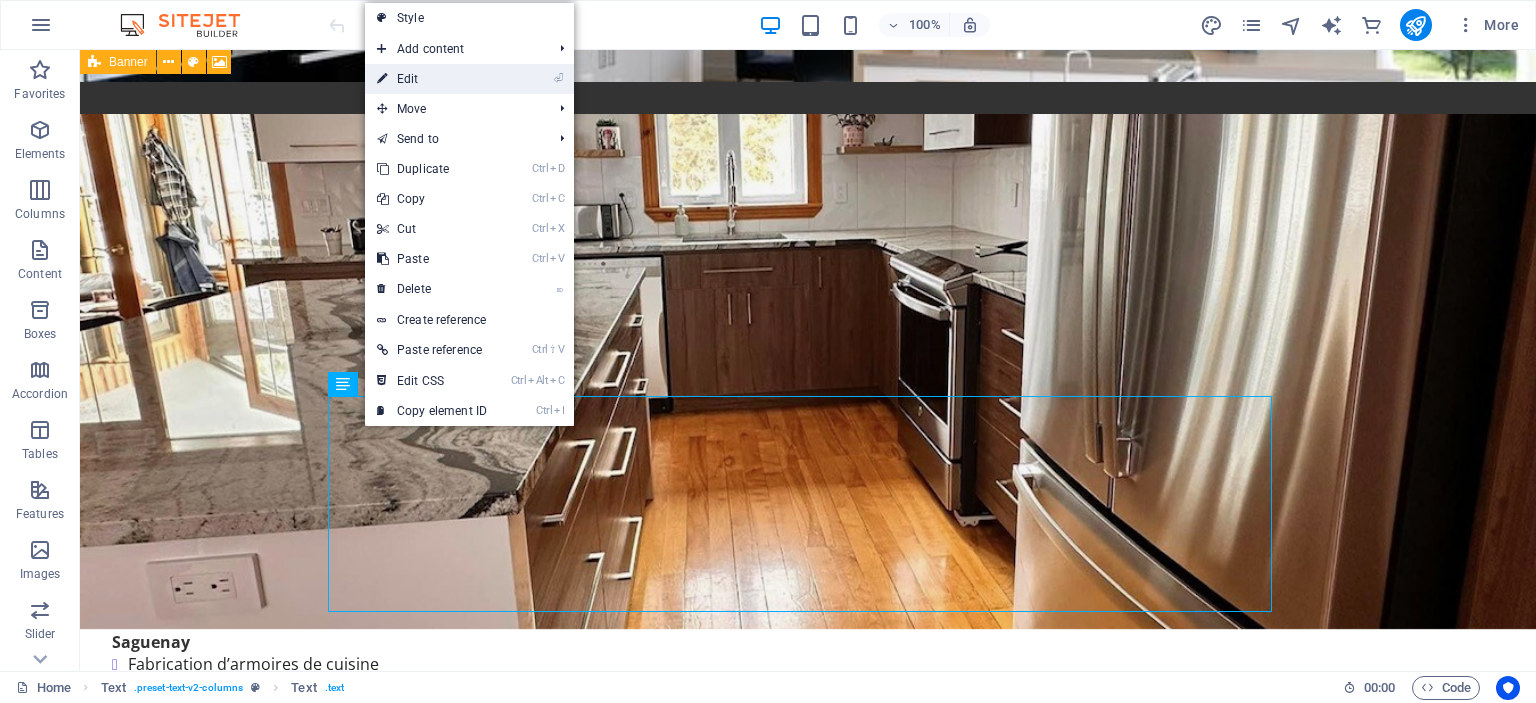 click on "⏎  Edit" at bounding box center [432, 79] 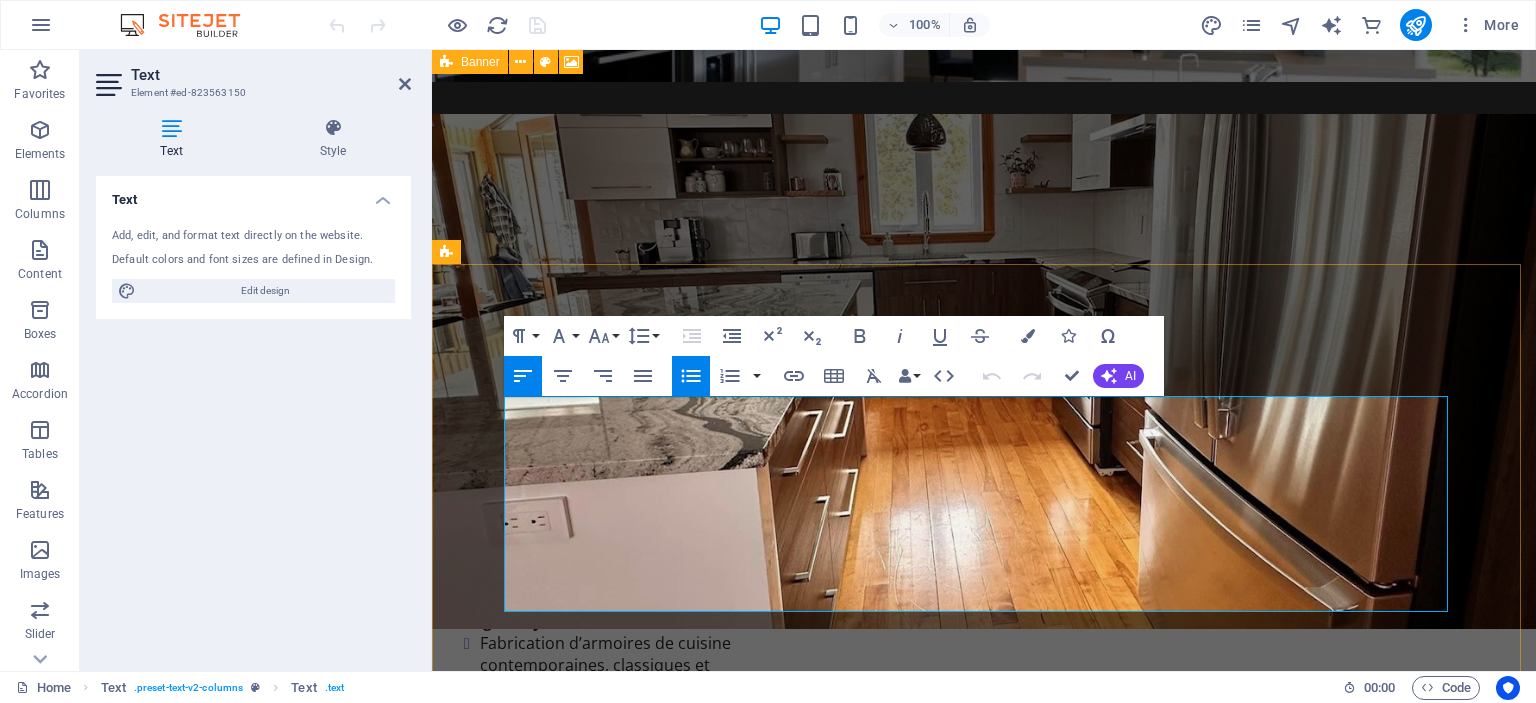 click on "Atelier CNC armoire Saguenay" at bounding box center [992, 4090] 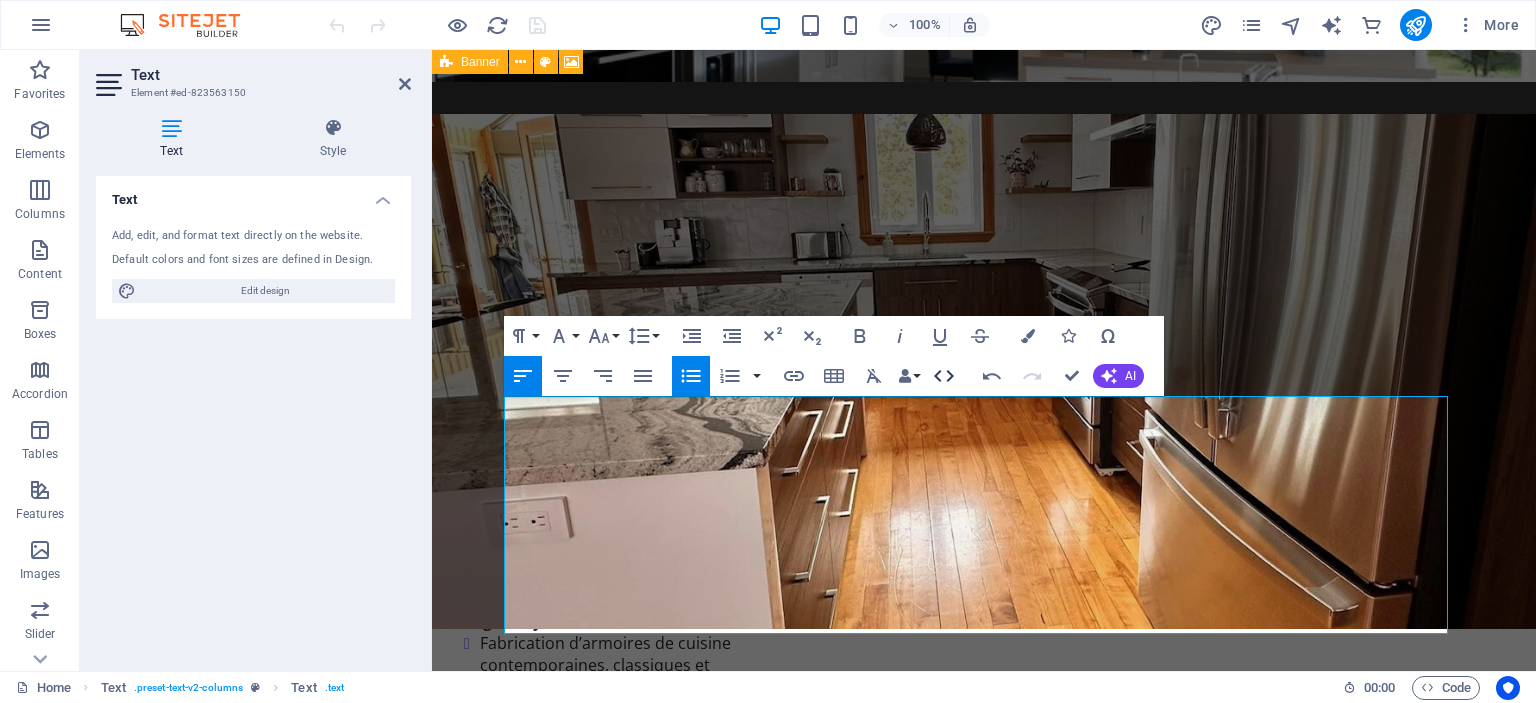 type 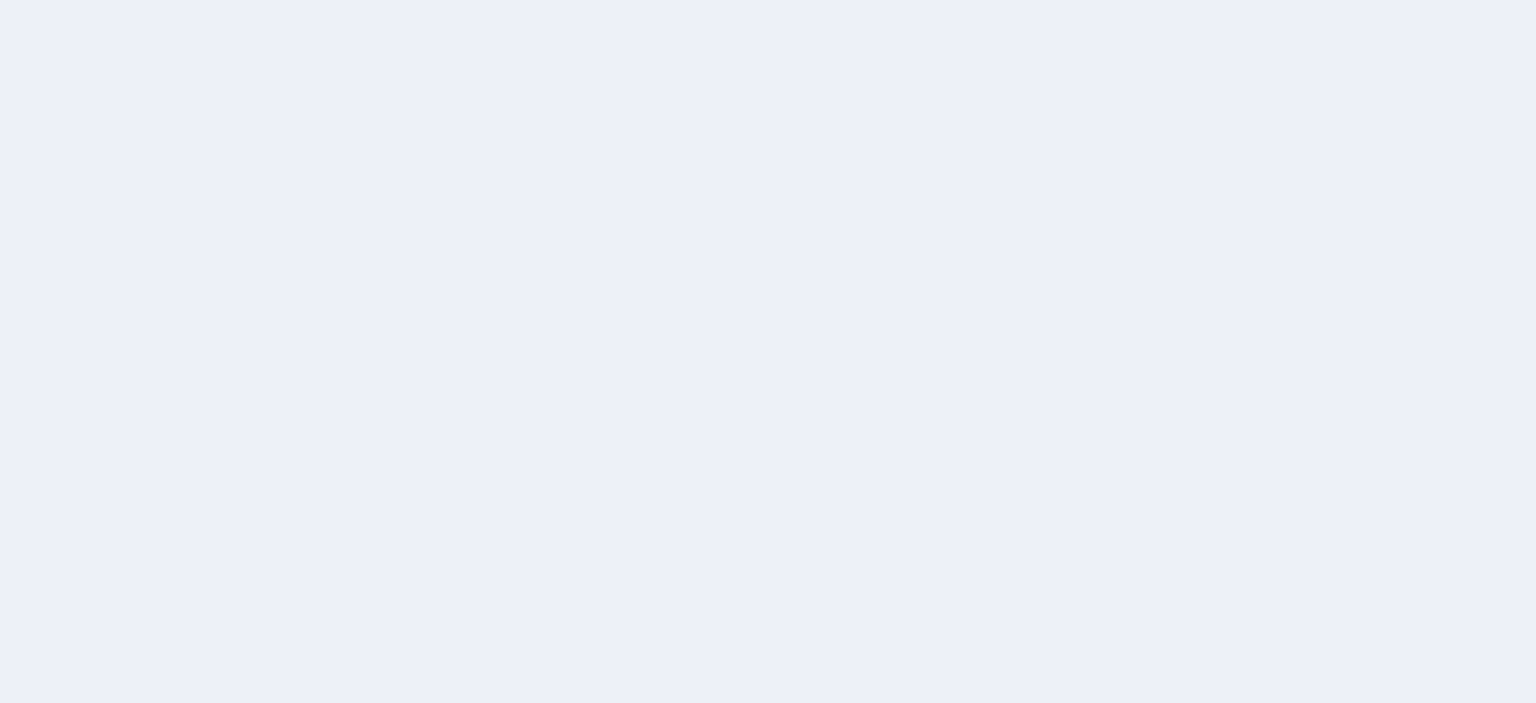scroll, scrollTop: 0, scrollLeft: 0, axis: both 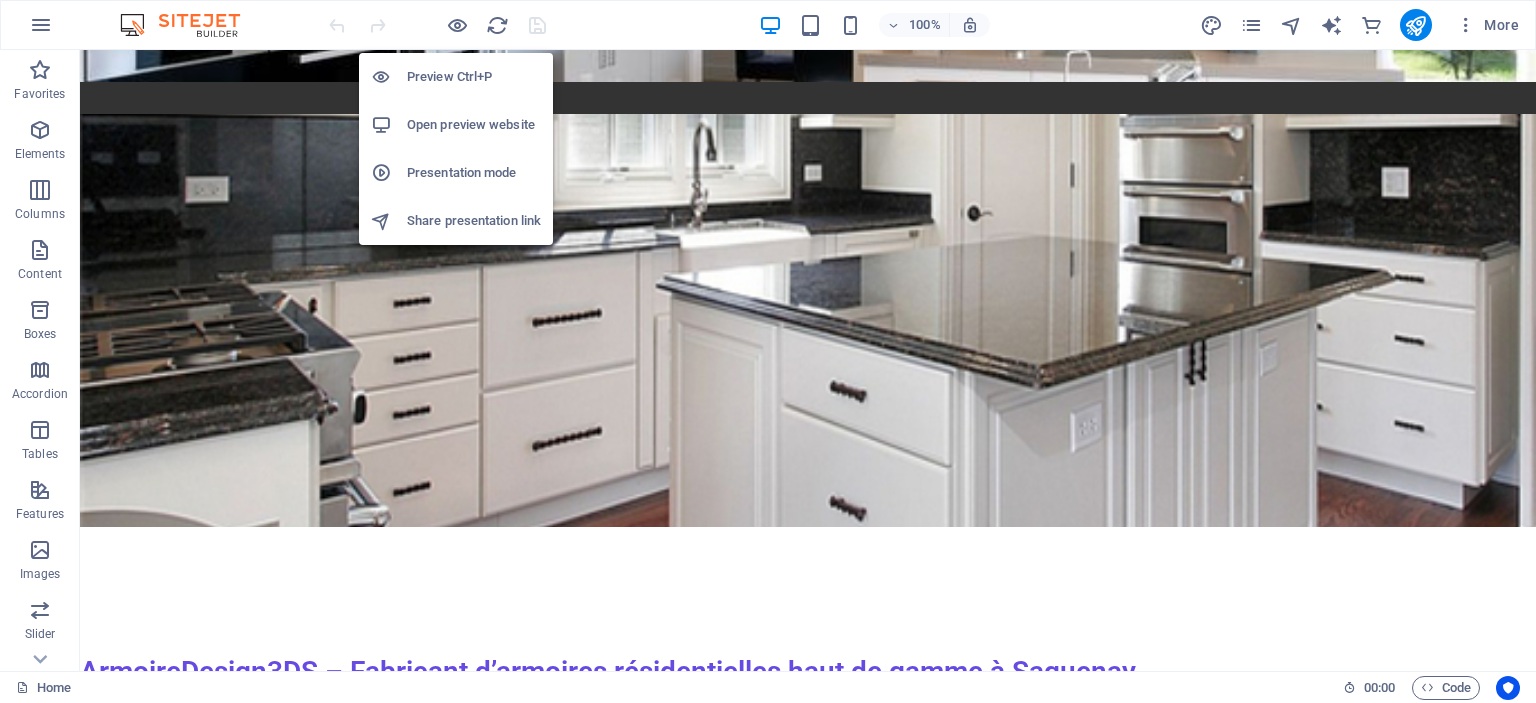 click on "Open preview website" at bounding box center (474, 125) 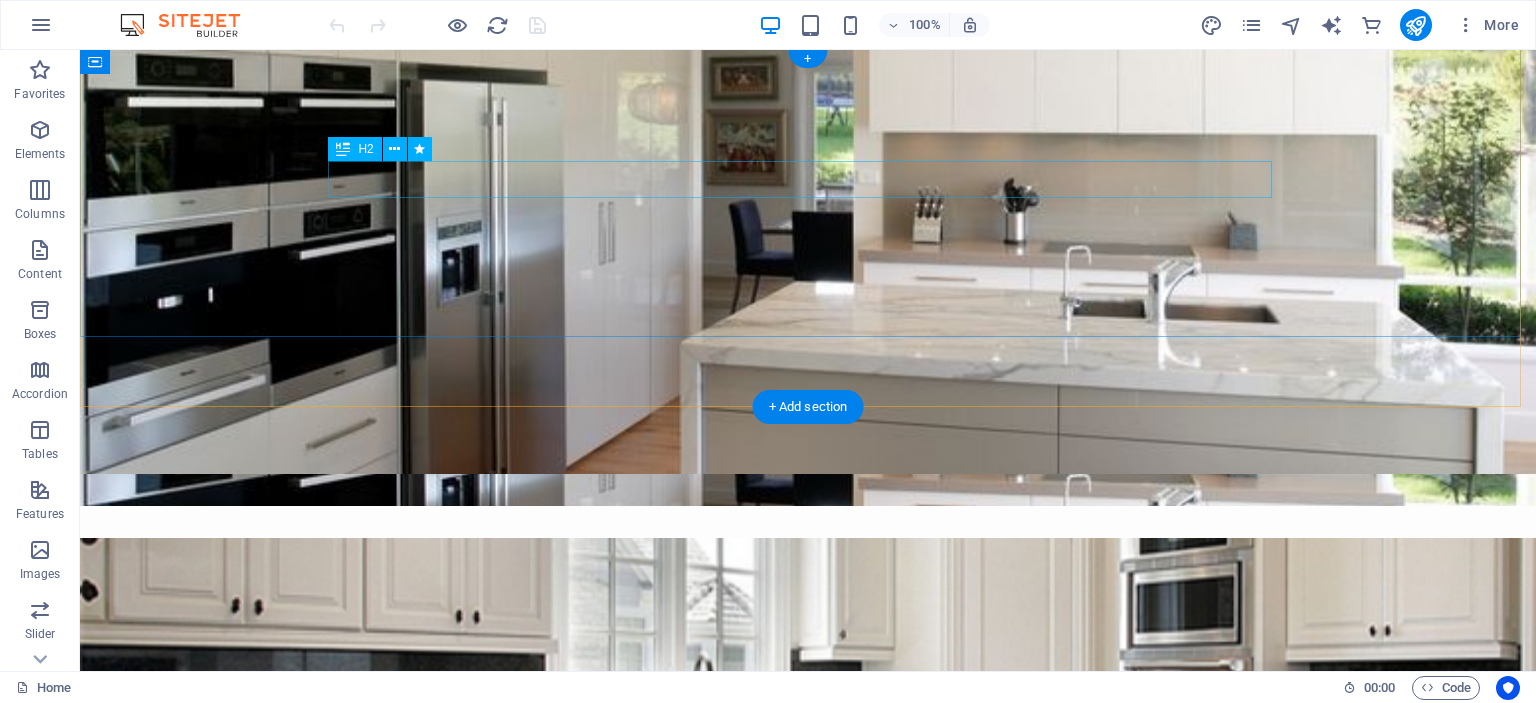 scroll, scrollTop: 0, scrollLeft: 0, axis: both 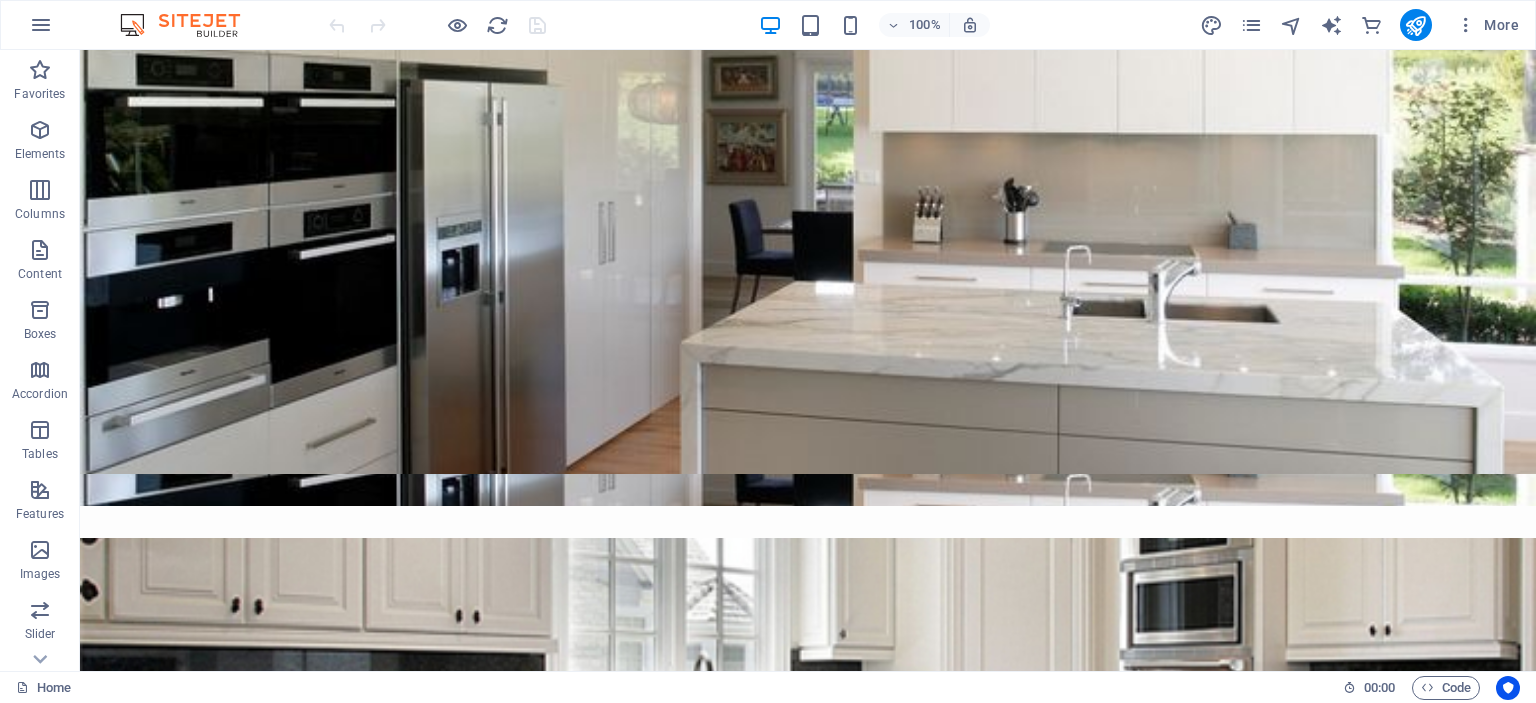 click at bounding box center [437, 25] 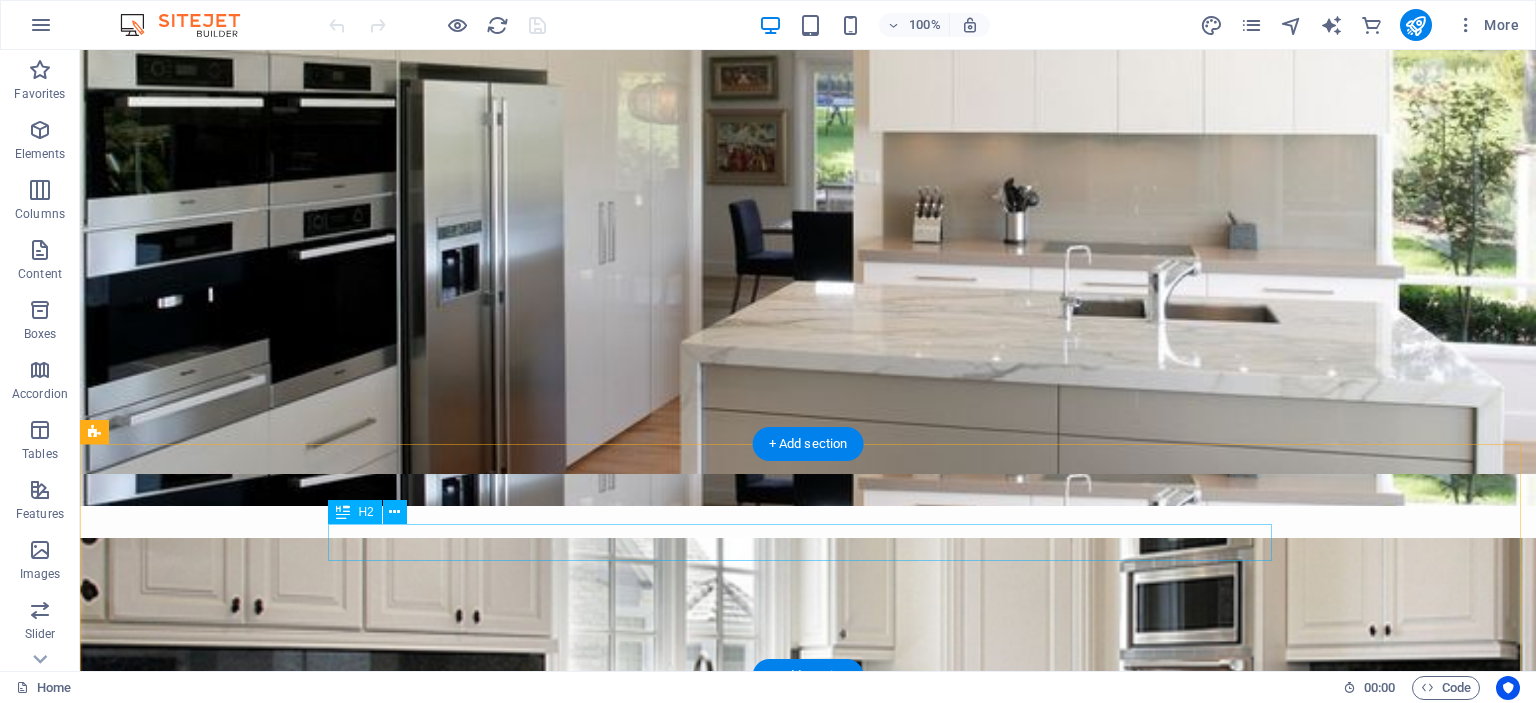 click on "ArmoireDesign3DS" at bounding box center (808, 1420) 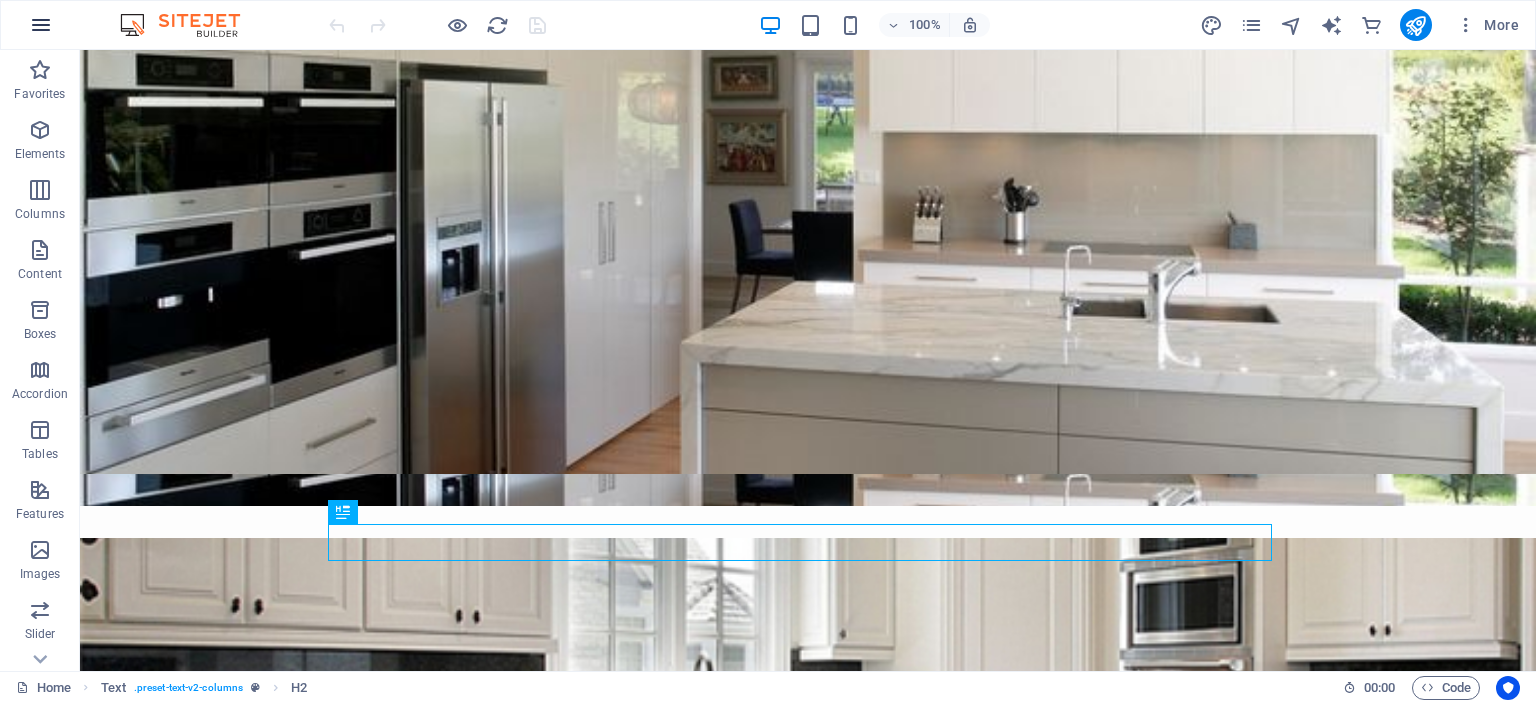 click at bounding box center (41, 25) 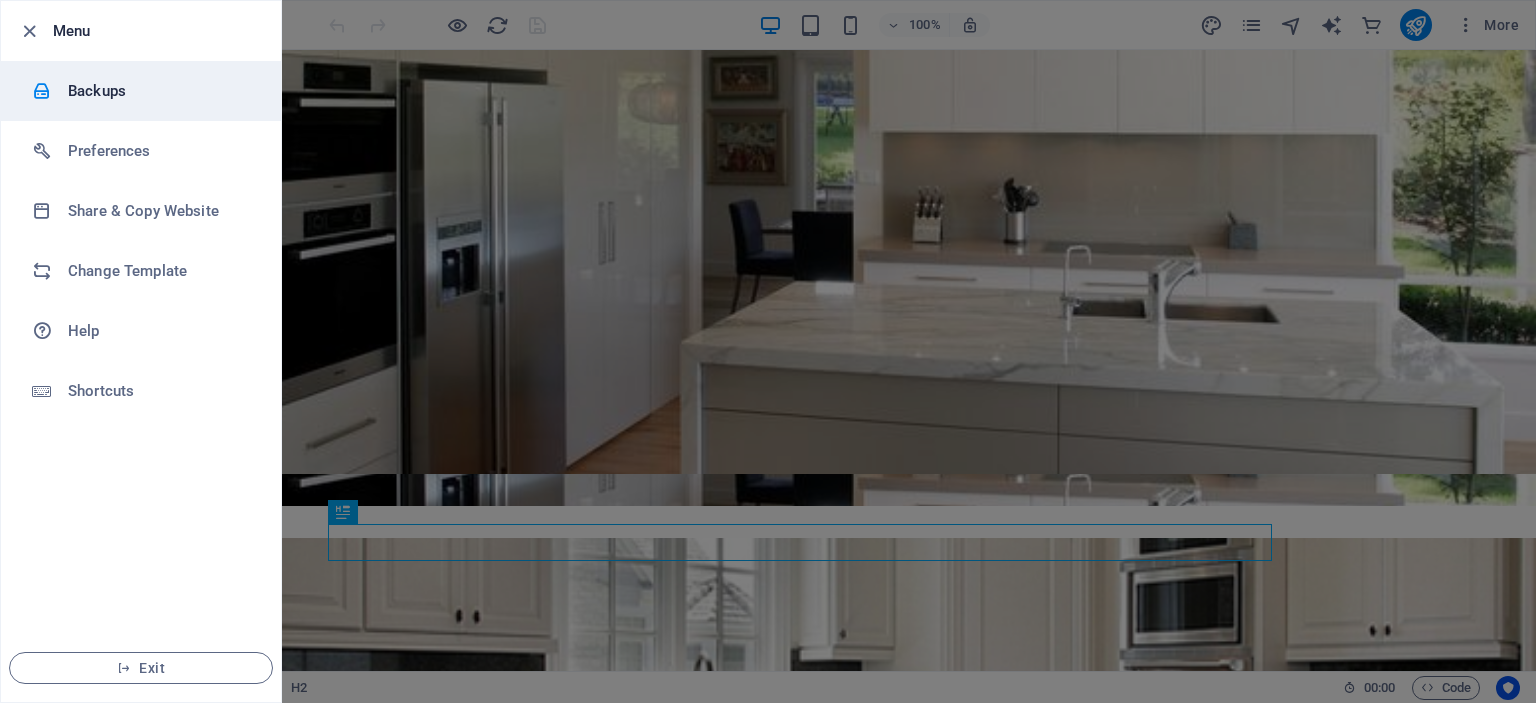 click on "Backups" at bounding box center (160, 91) 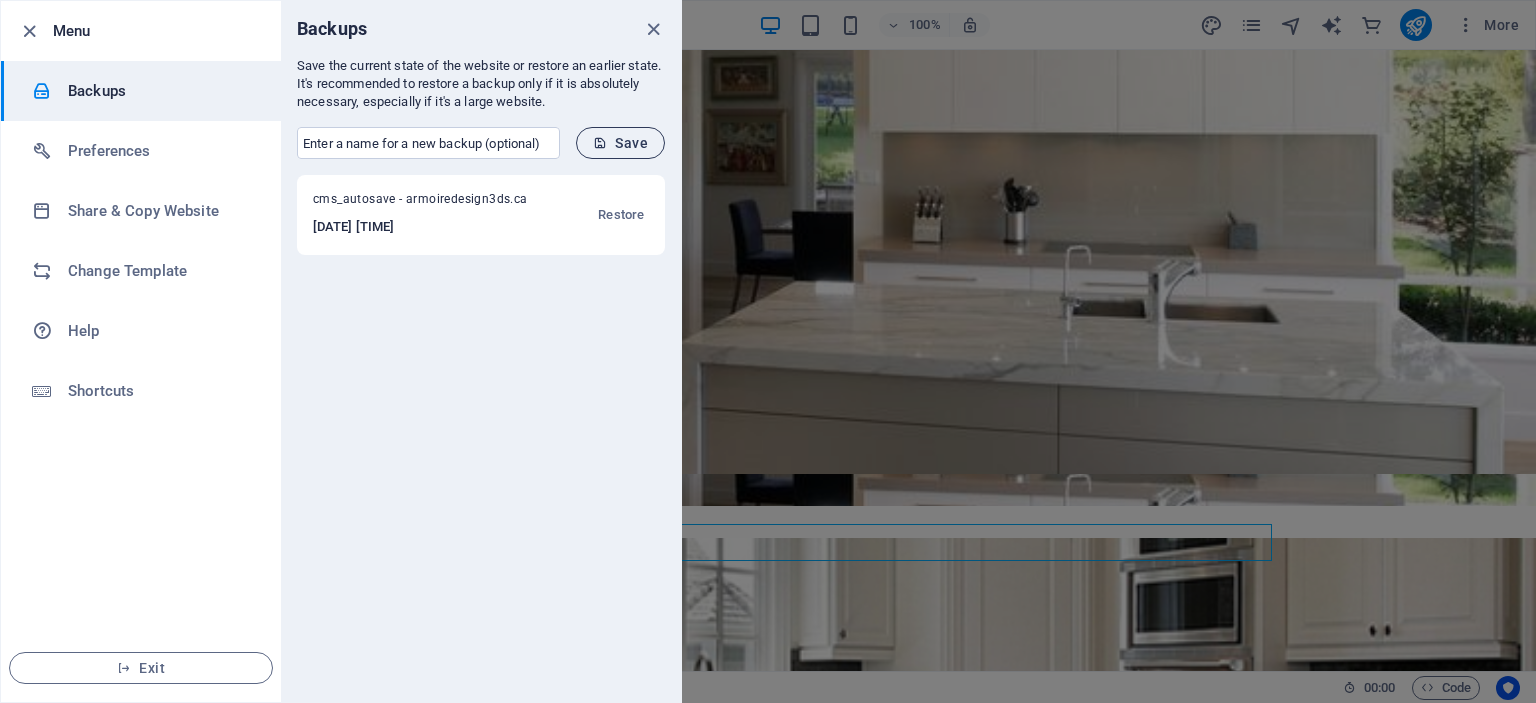 click on "Save" at bounding box center (620, 143) 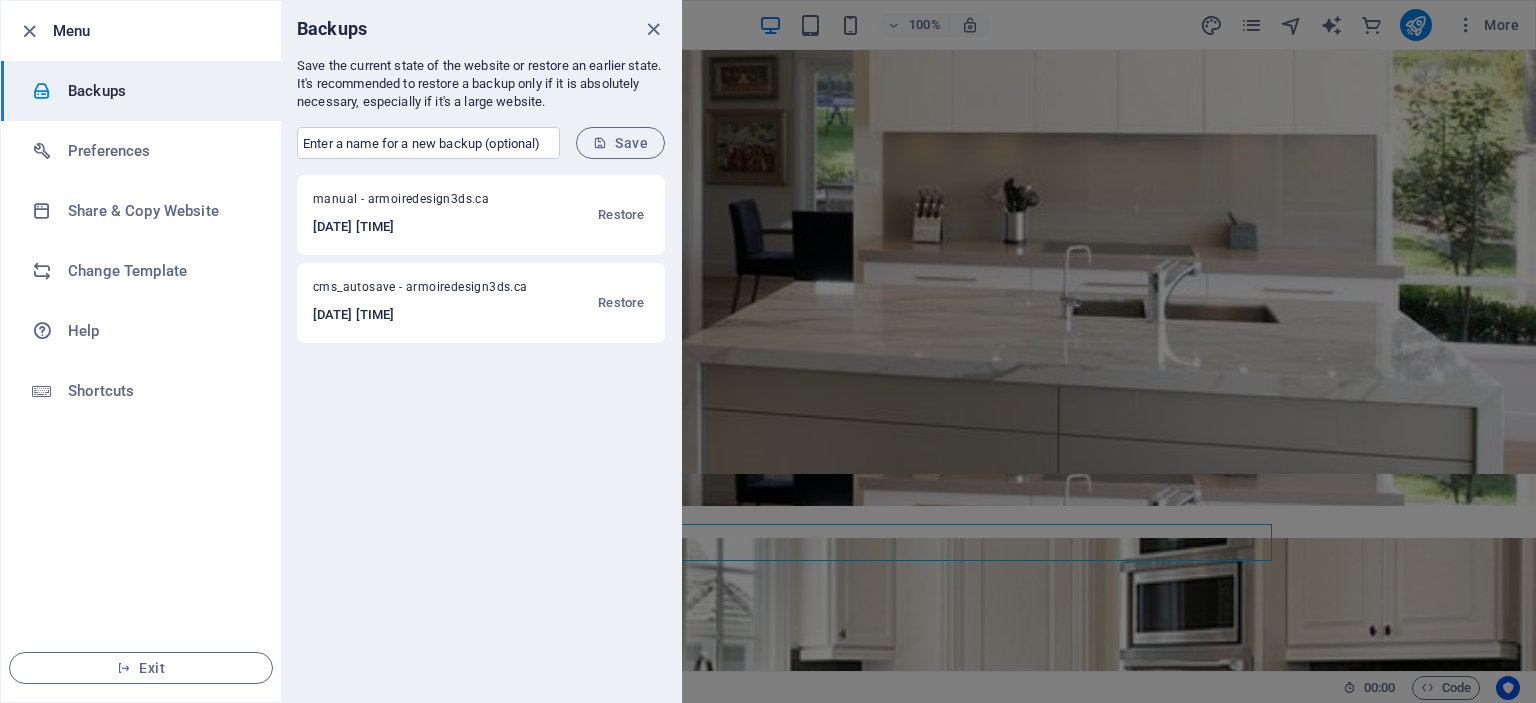 click at bounding box center [768, 351] 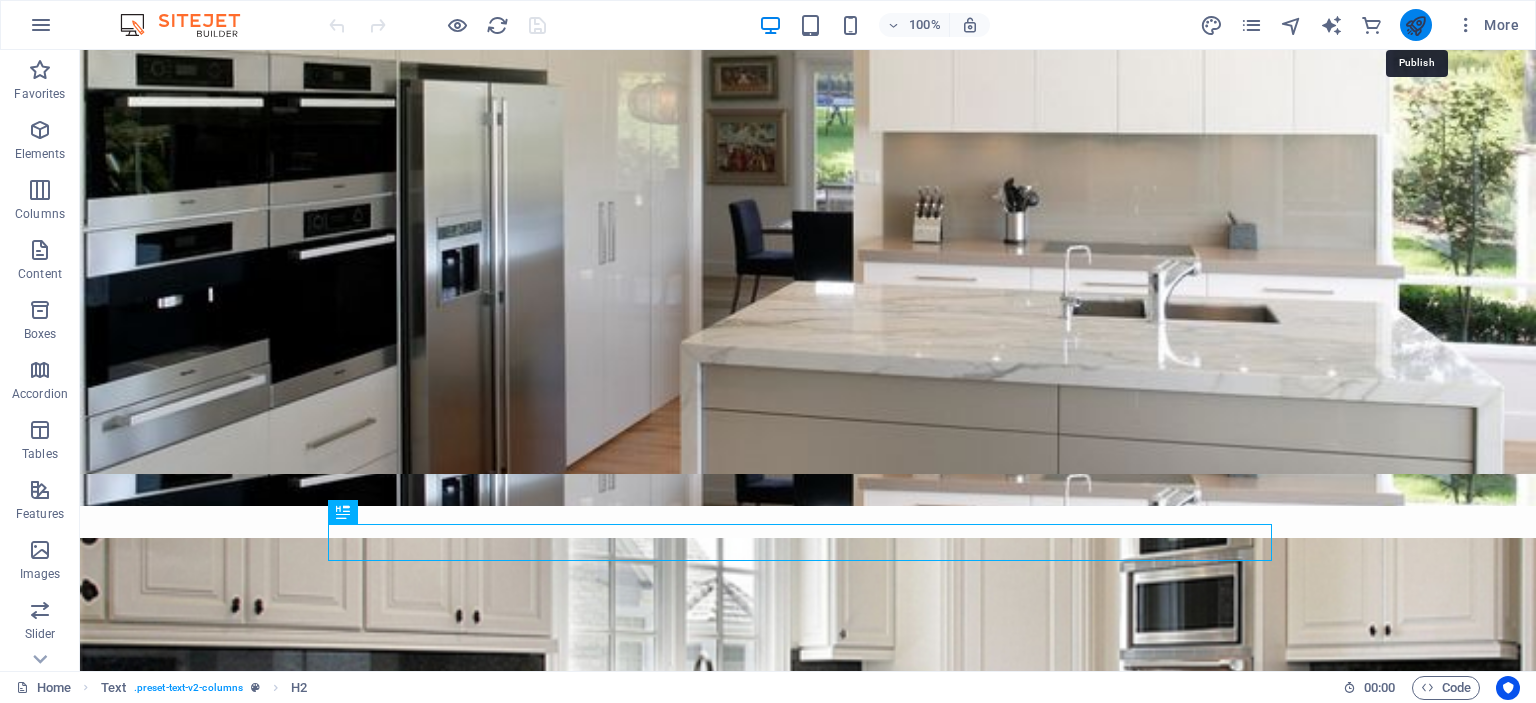 click at bounding box center [1415, 25] 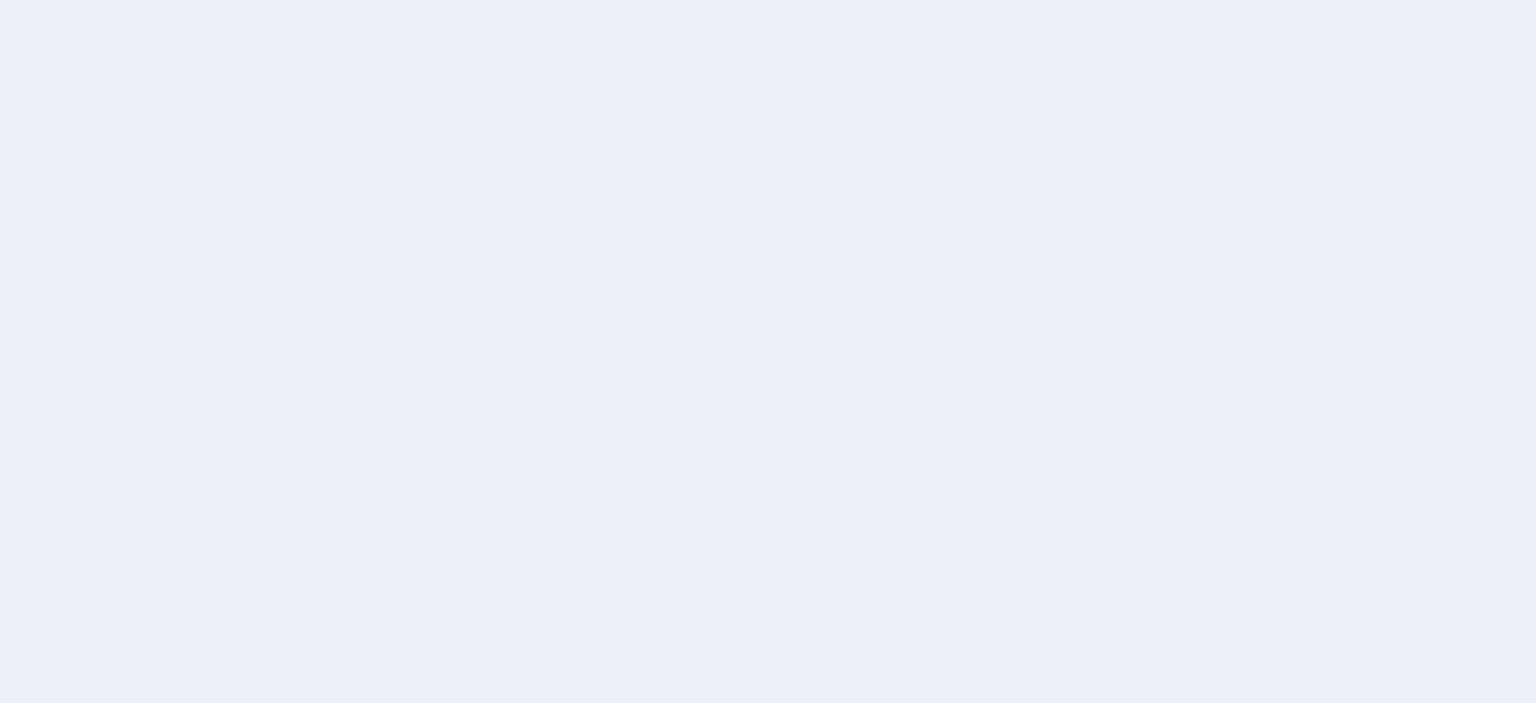 scroll, scrollTop: 0, scrollLeft: 0, axis: both 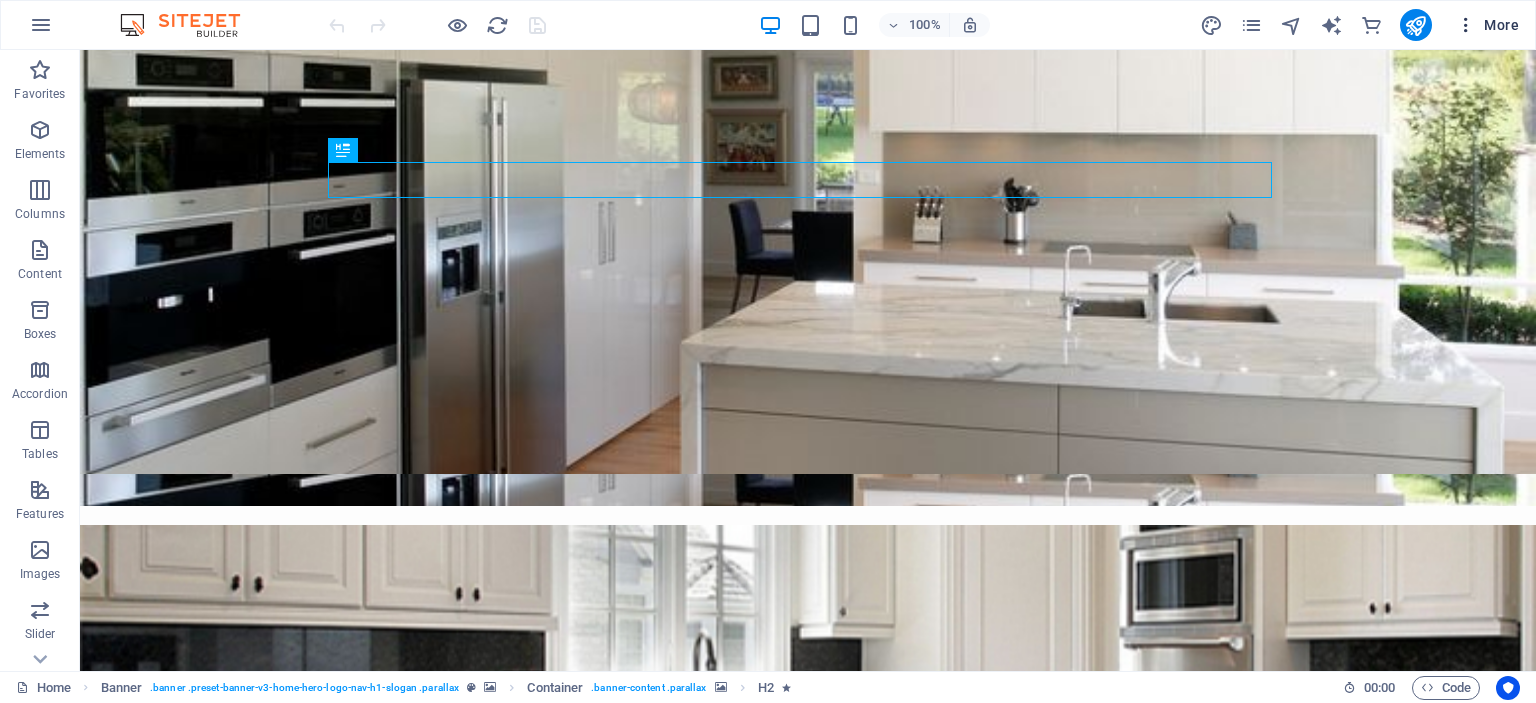 click on "More" at bounding box center [1487, 25] 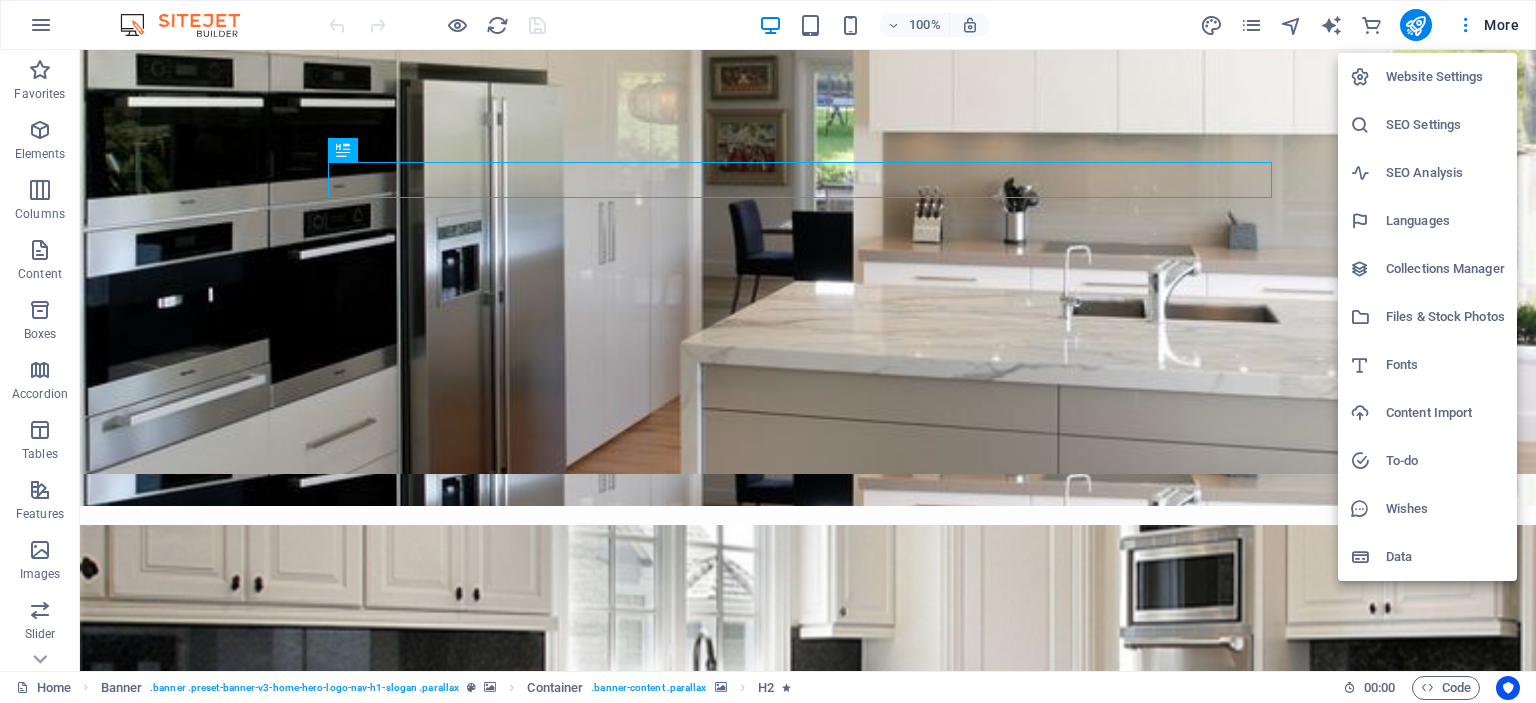 click on "SEO Settings" at bounding box center [1445, 125] 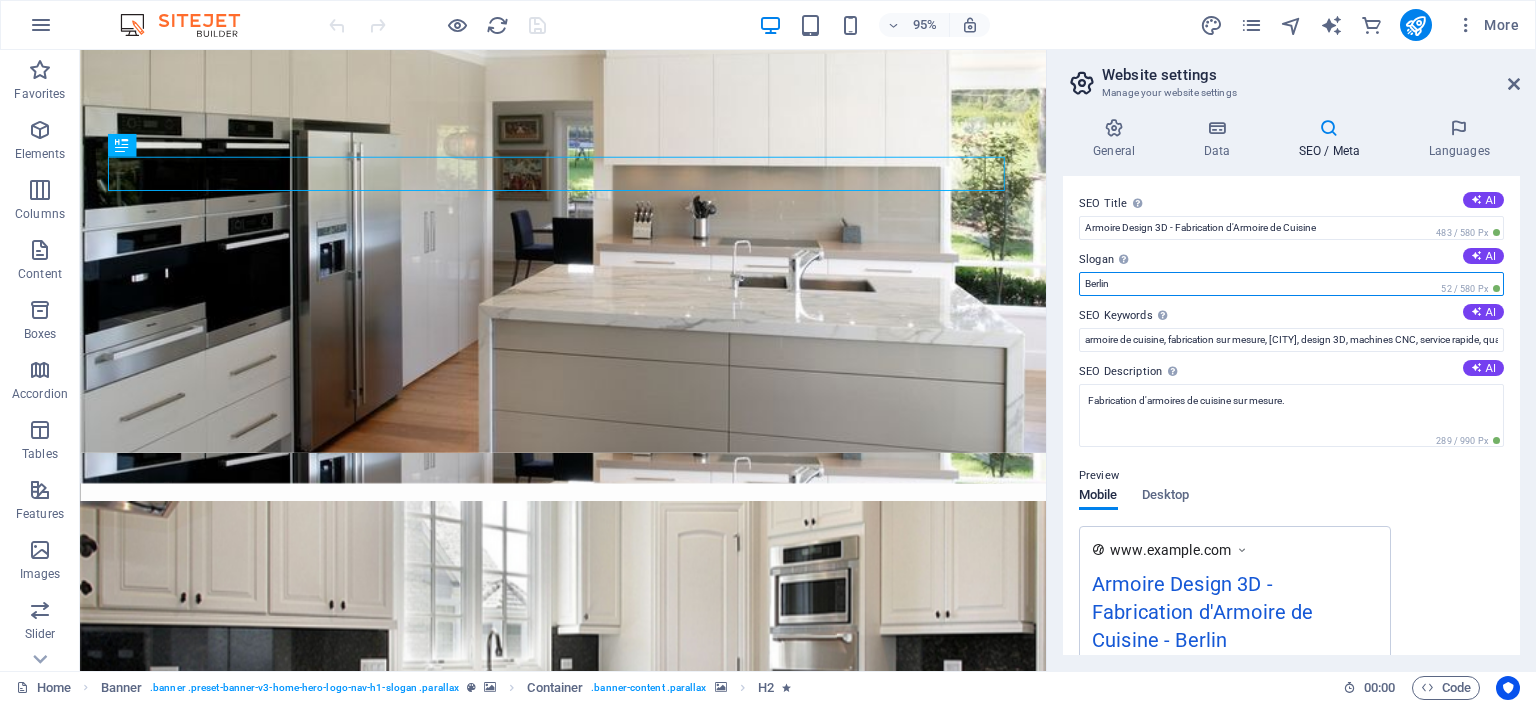 drag, startPoint x: 1130, startPoint y: 283, endPoint x: 1064, endPoint y: 279, distance: 66.1211 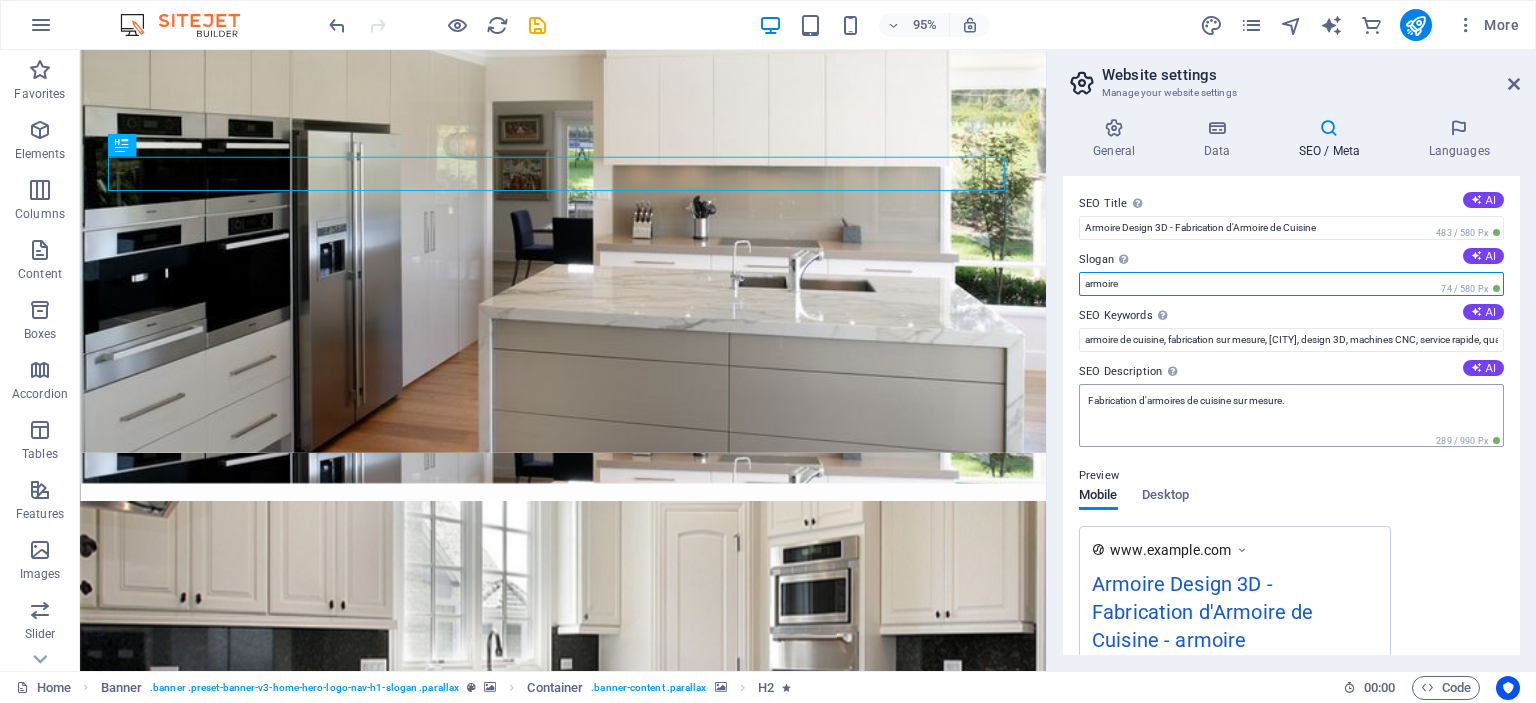 type on "armoire" 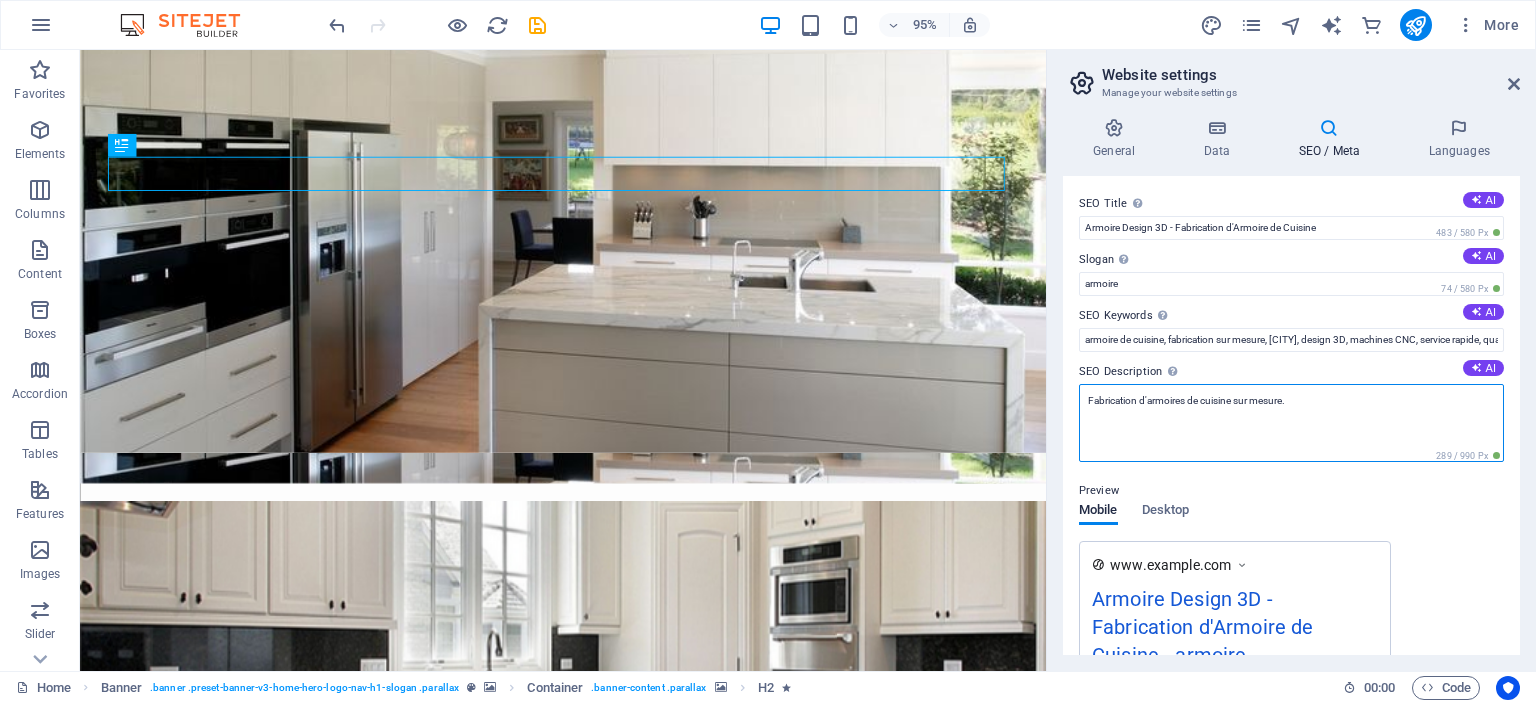 click on "Fabrication d'armoires de cuisine sur mesure." at bounding box center [1291, 423] 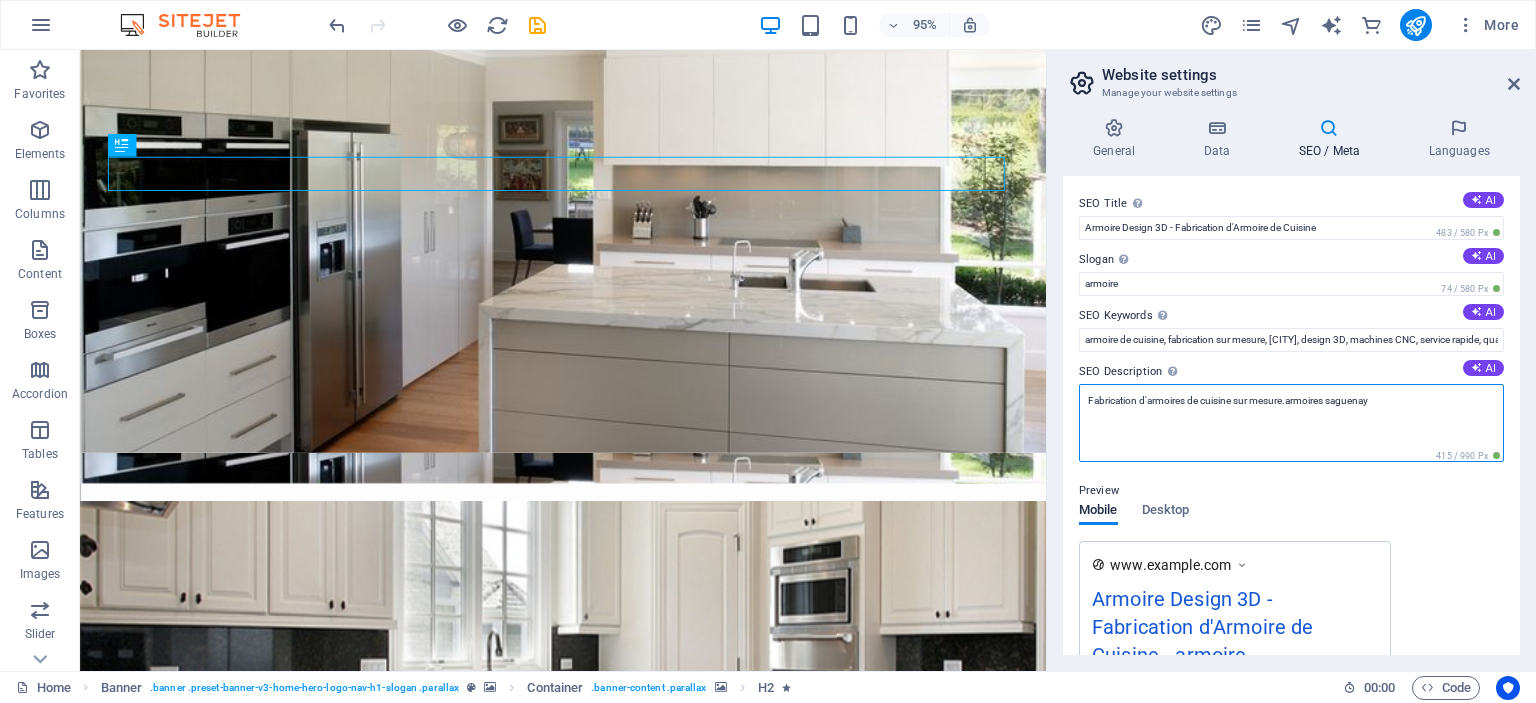 click on "Fabrication d'armoires de cuisine sur mesure.armoires saguenay" at bounding box center [1291, 423] 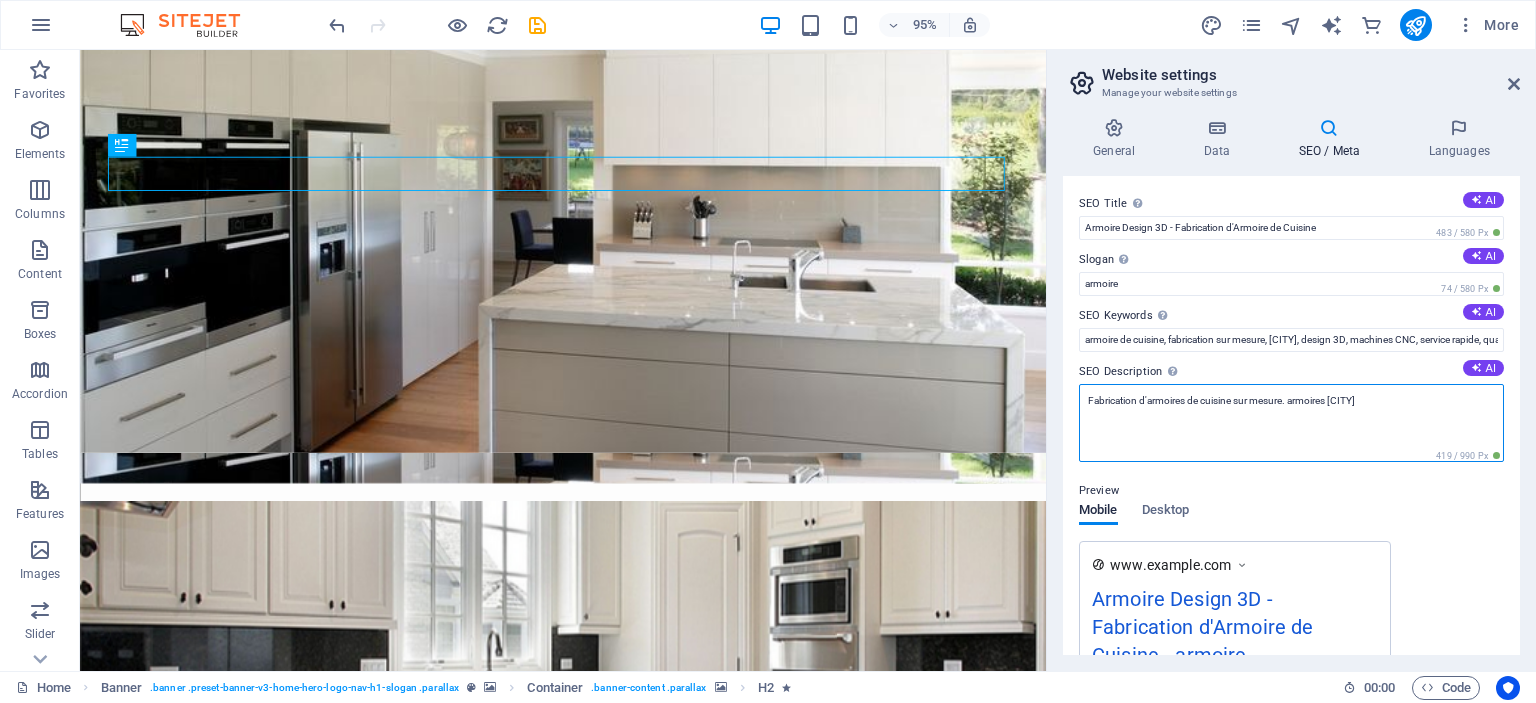 click on "Fabrication d'armoires de cuisine sur mesure. armoires saguenay" at bounding box center [1291, 423] 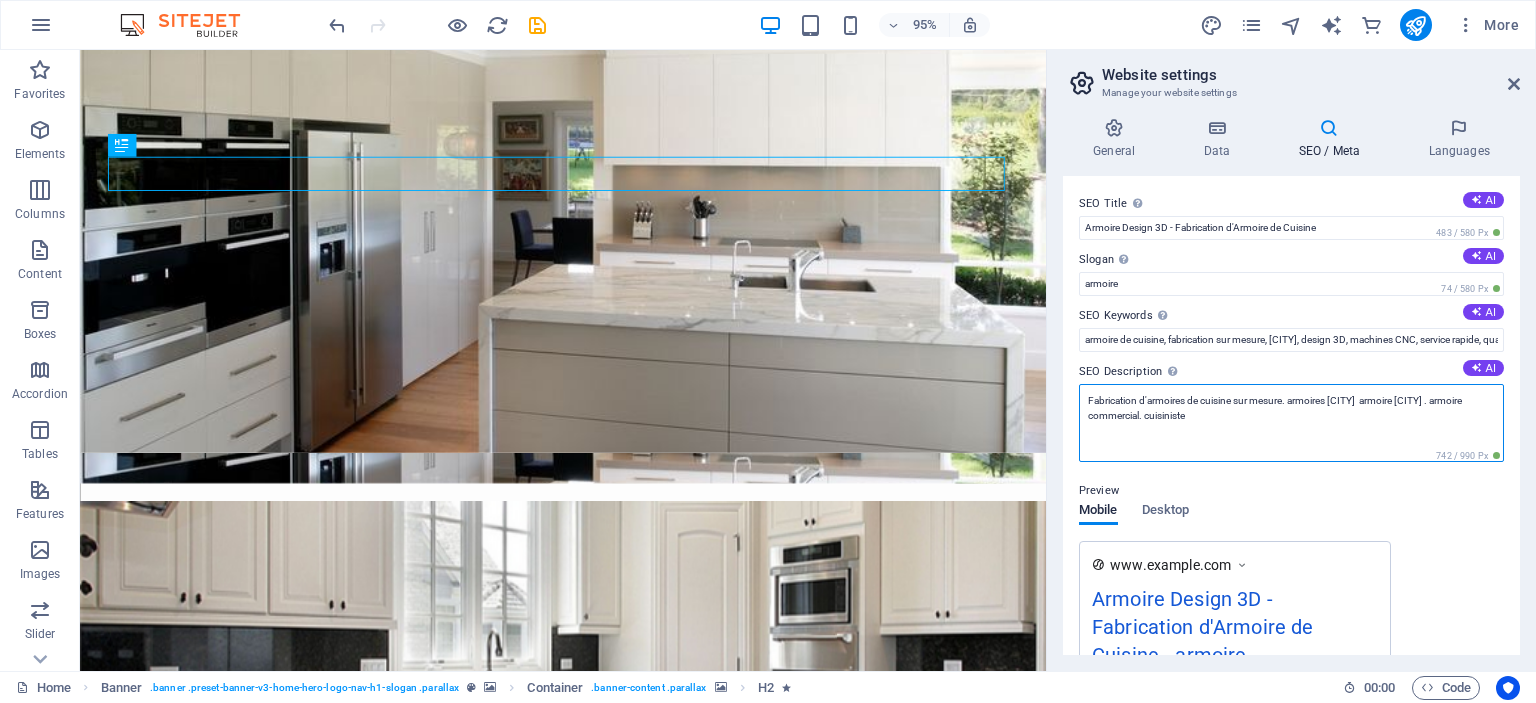 click on "Fabrication d'armoires de cuisine sur mesure. armoires saguenay  armoire jonquiere . armoire commercial. cuisiniste" at bounding box center [1291, 423] 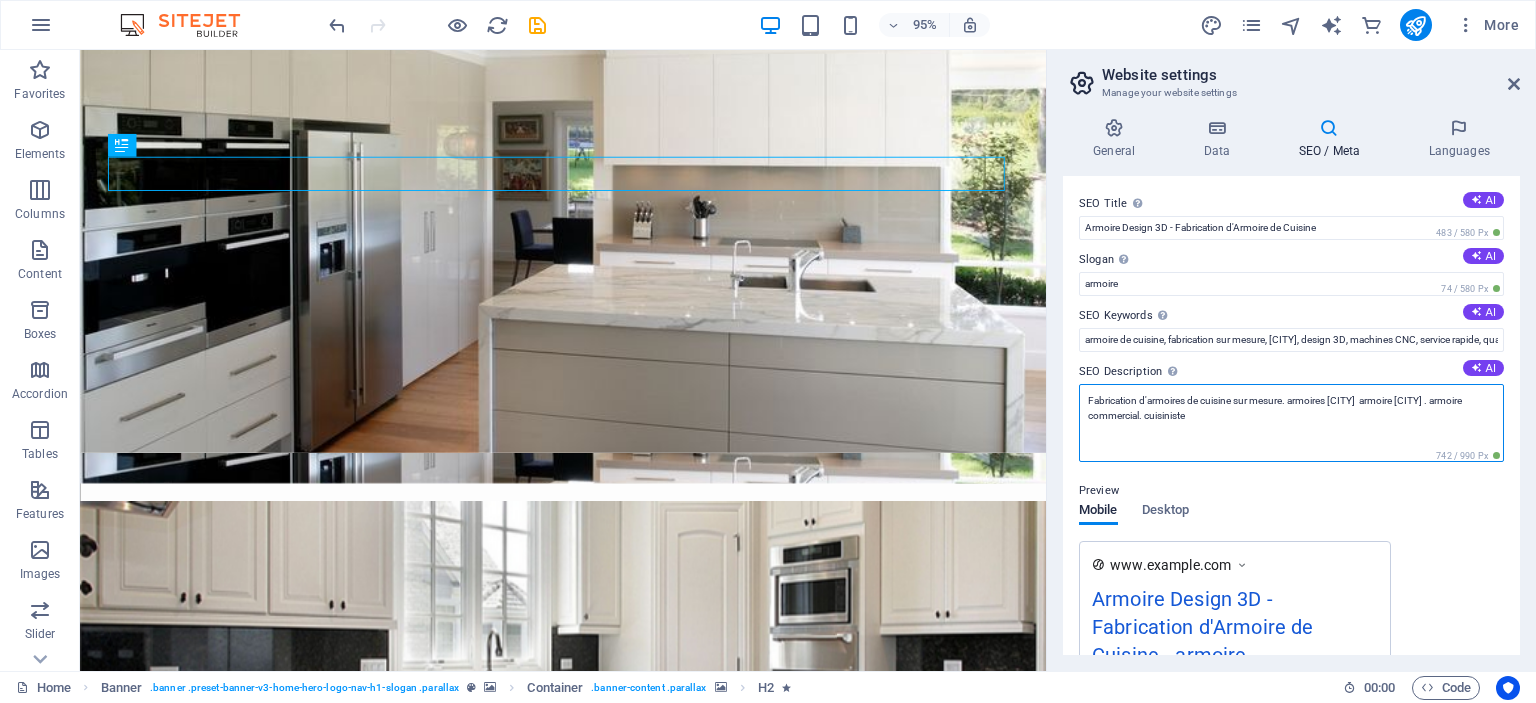 scroll, scrollTop: 0, scrollLeft: 0, axis: both 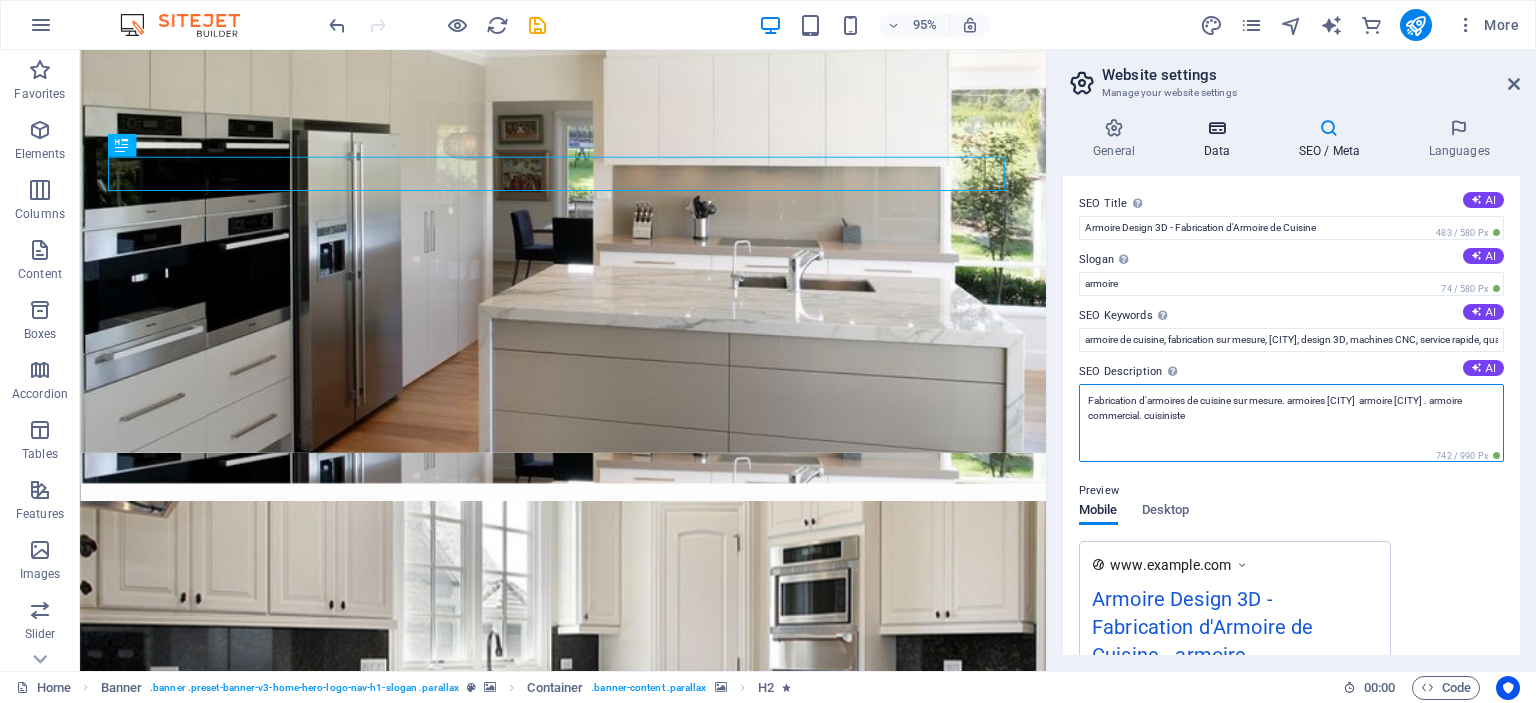 type on "Fabrication d'armoires de cuisine sur mesure. armoires saguenay  armoire jonquière . armoire commercial. cuisiniste" 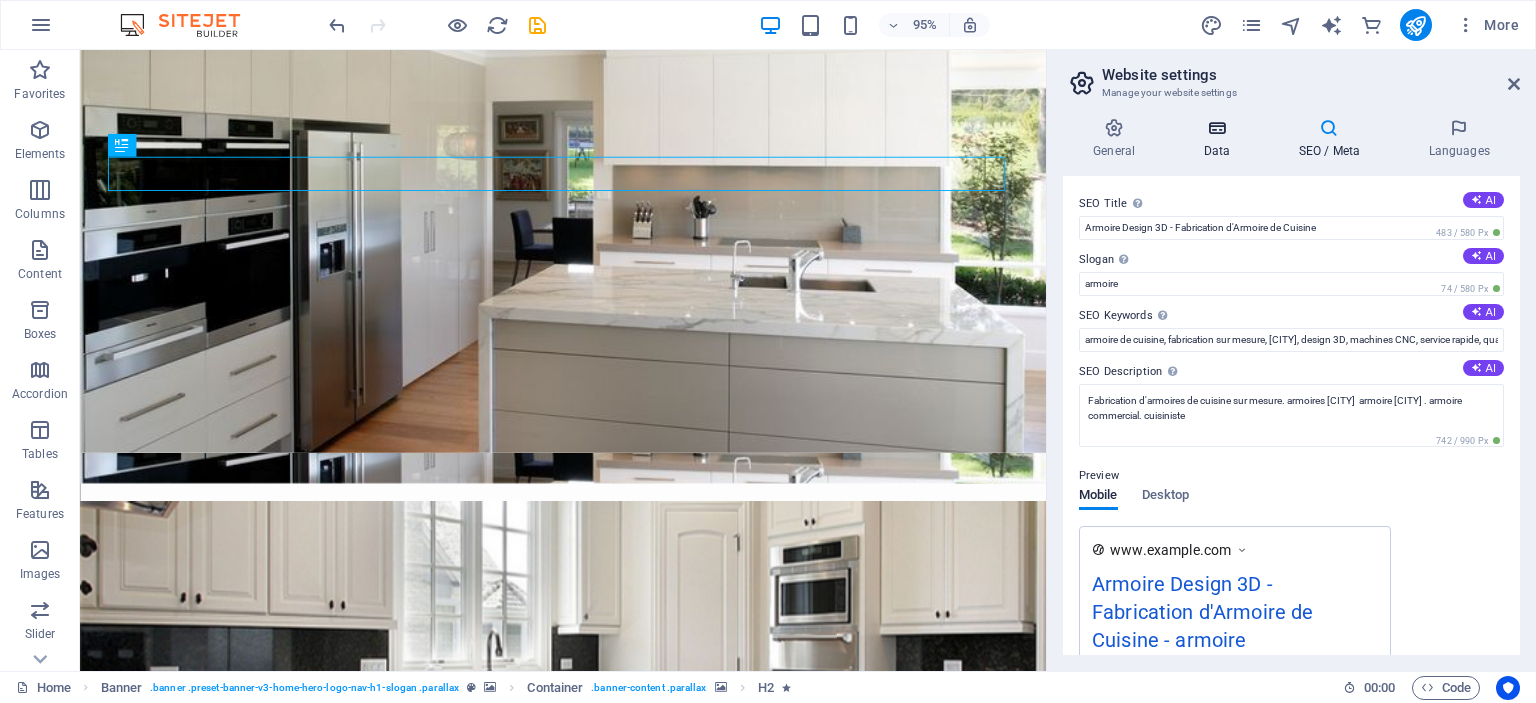 click at bounding box center (1216, 128) 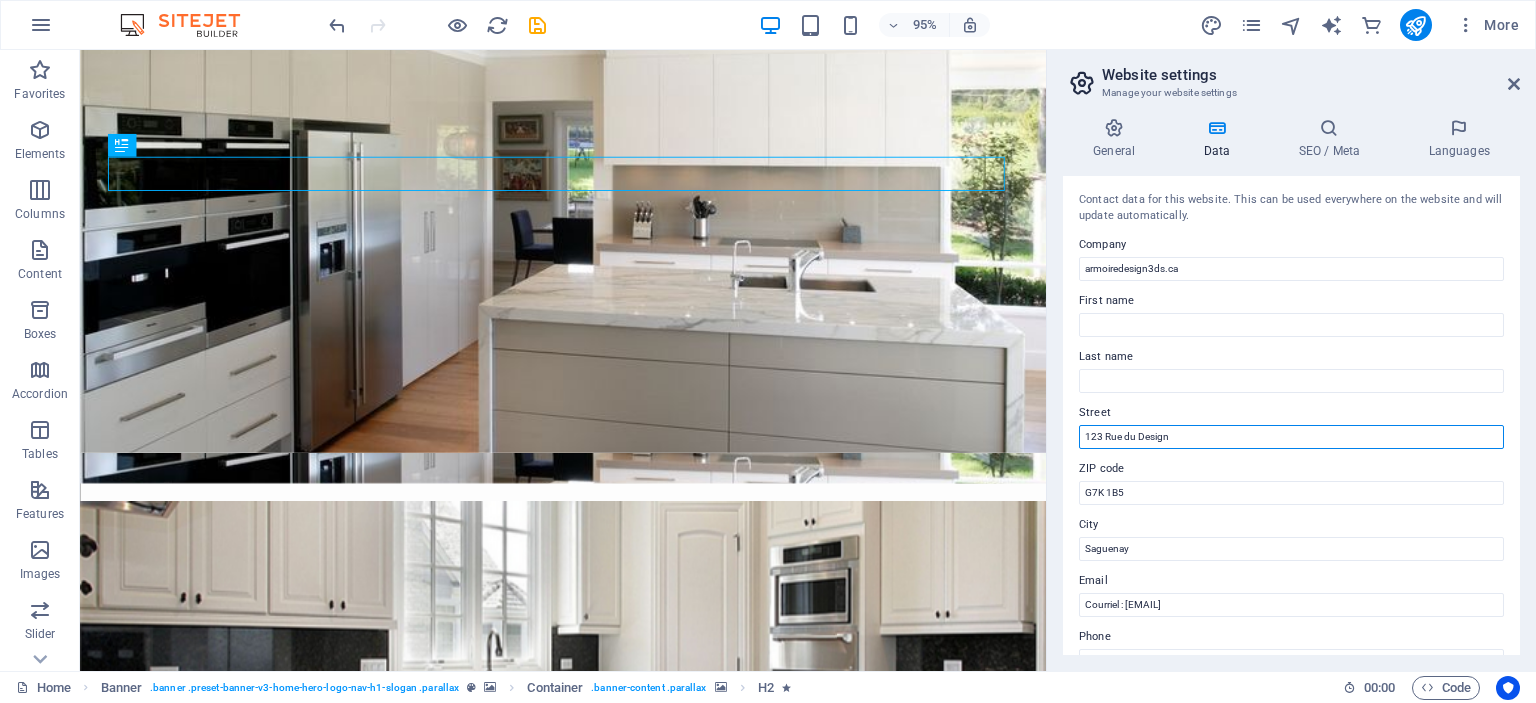 drag, startPoint x: 1327, startPoint y: 481, endPoint x: 1076, endPoint y: 448, distance: 253.16003 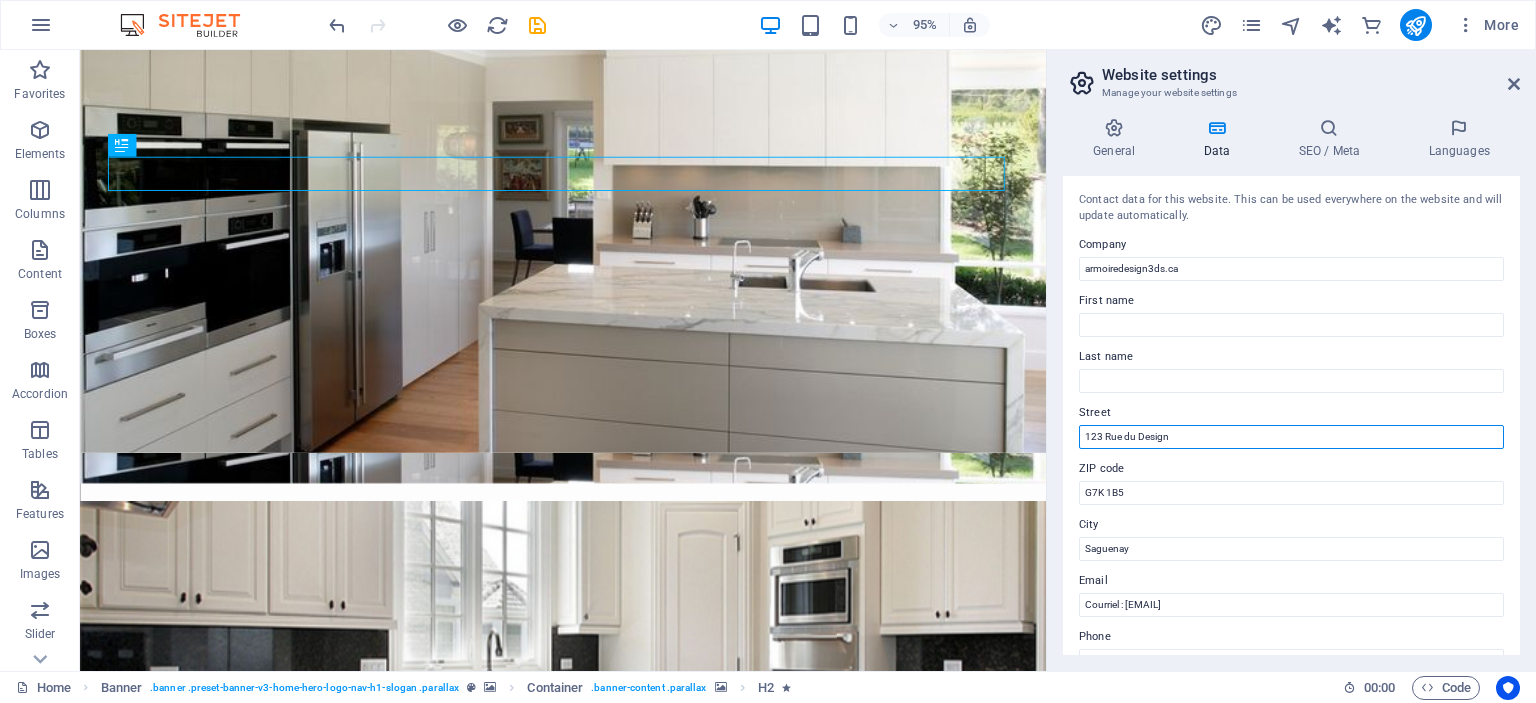click on "123 Rue du Design" at bounding box center (1291, 437) 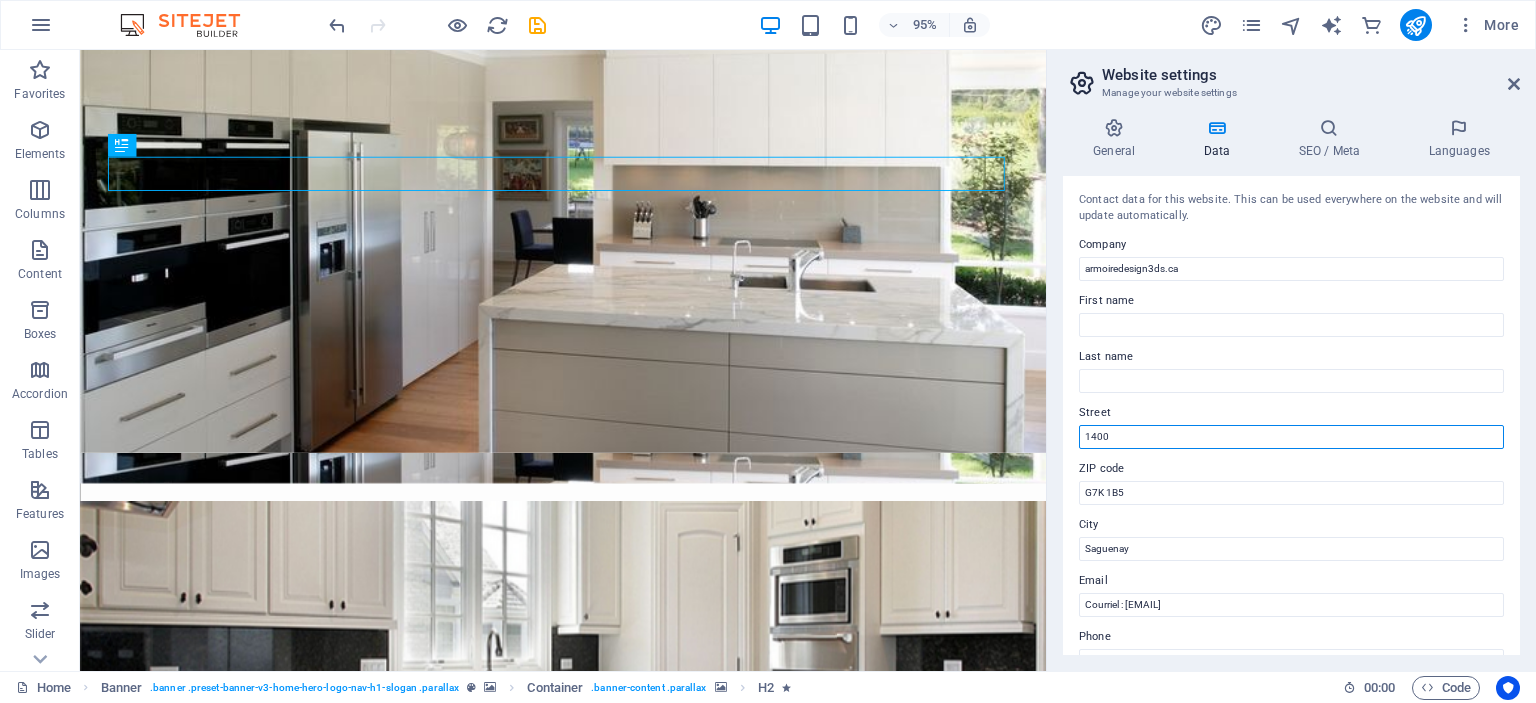 type on "[NUMBER] [STREET]" 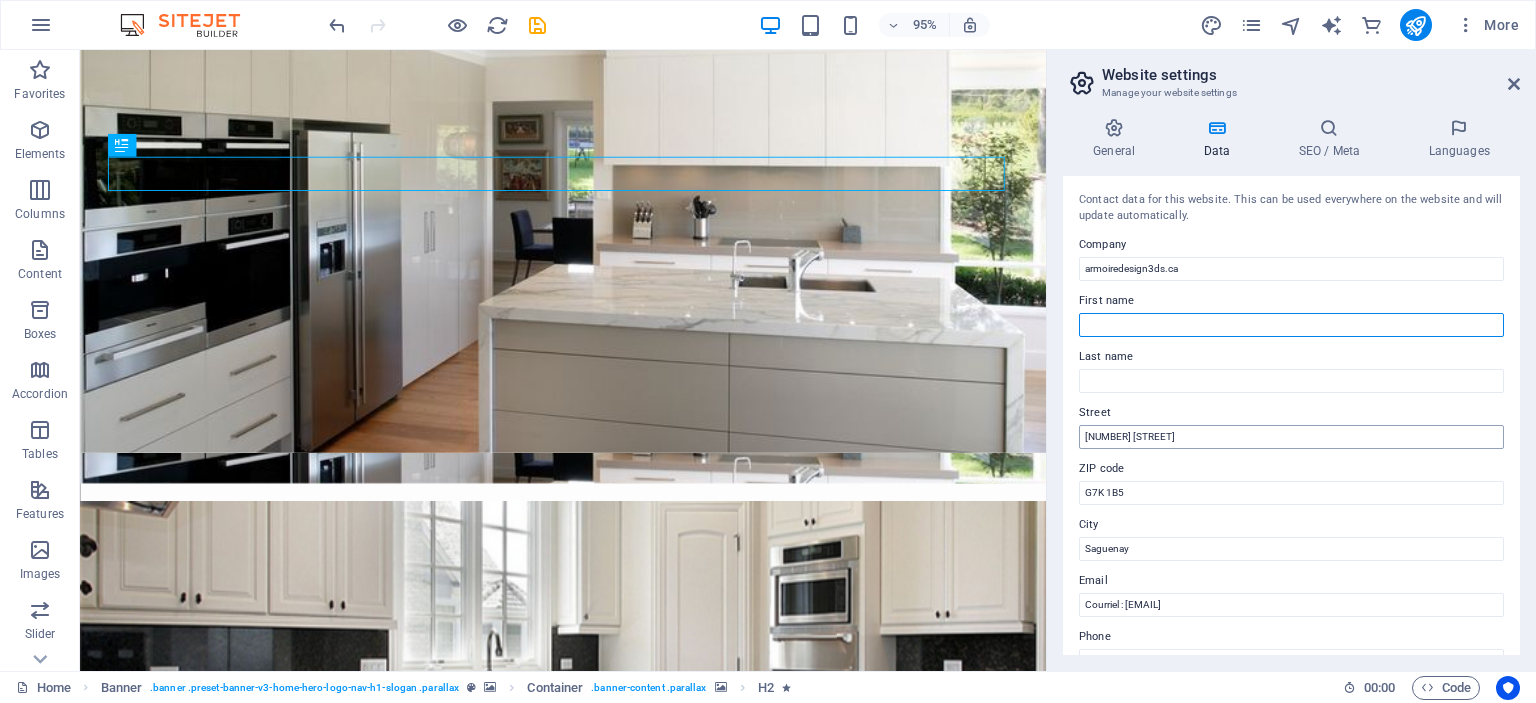 type on "pierre" 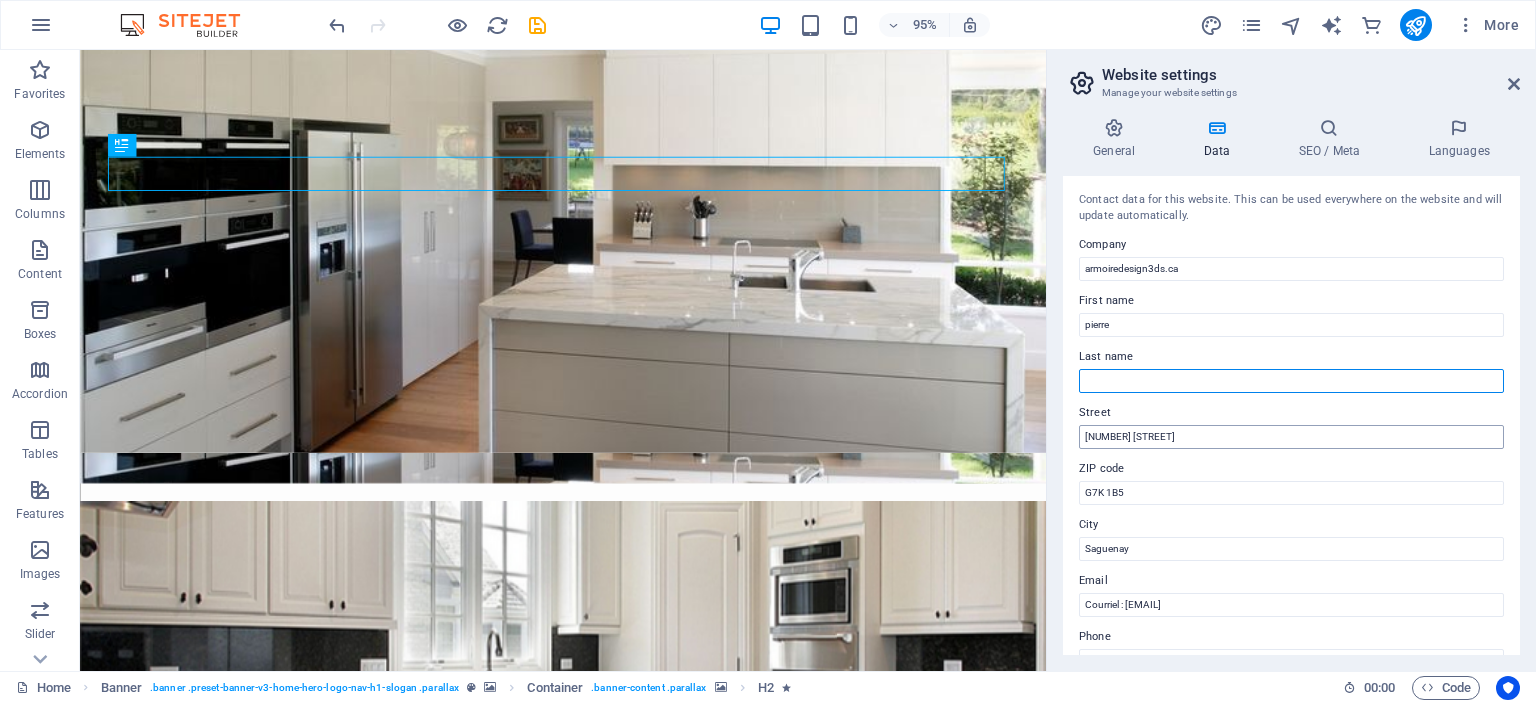 type on "pilote" 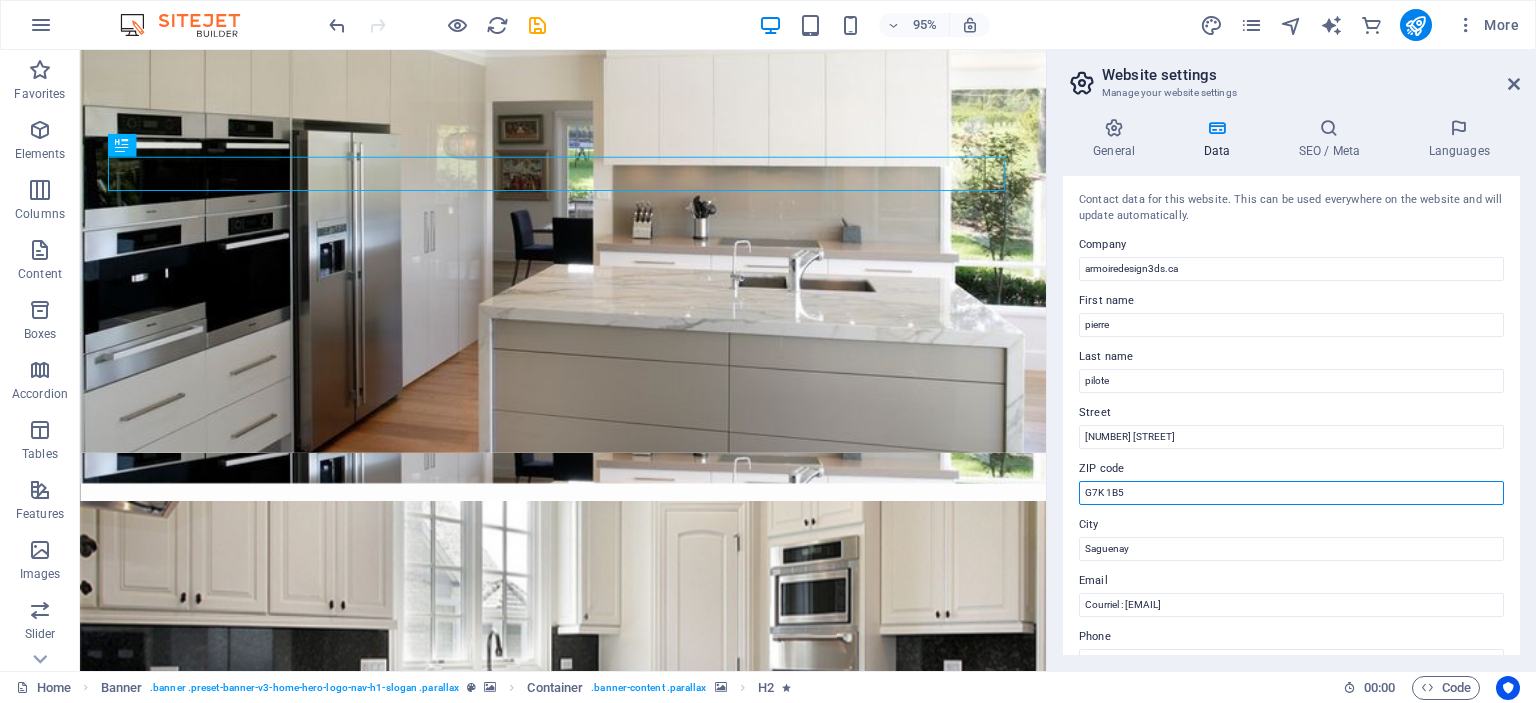 drag, startPoint x: 1096, startPoint y: 492, endPoint x: 1158, endPoint y: 496, distance: 62.1289 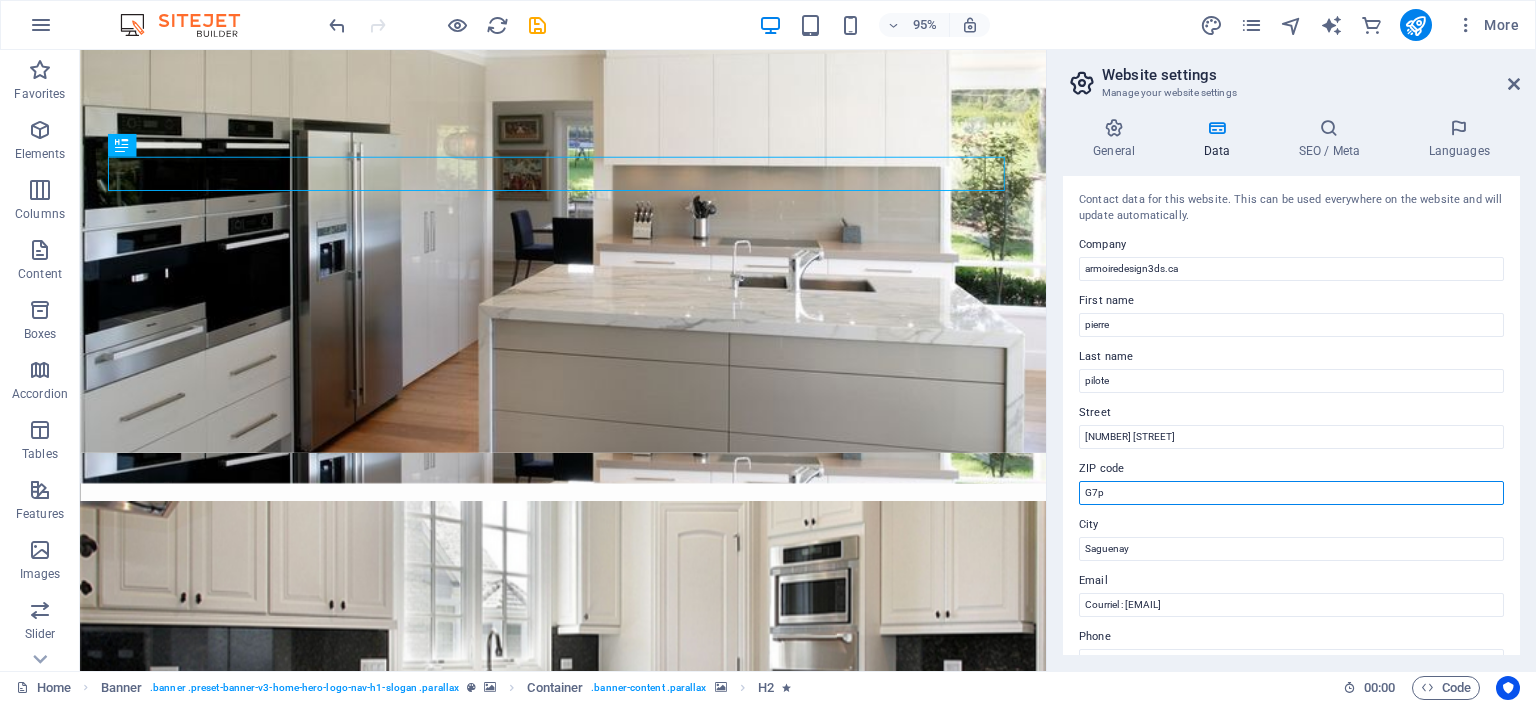 type on "G7P 1T2" 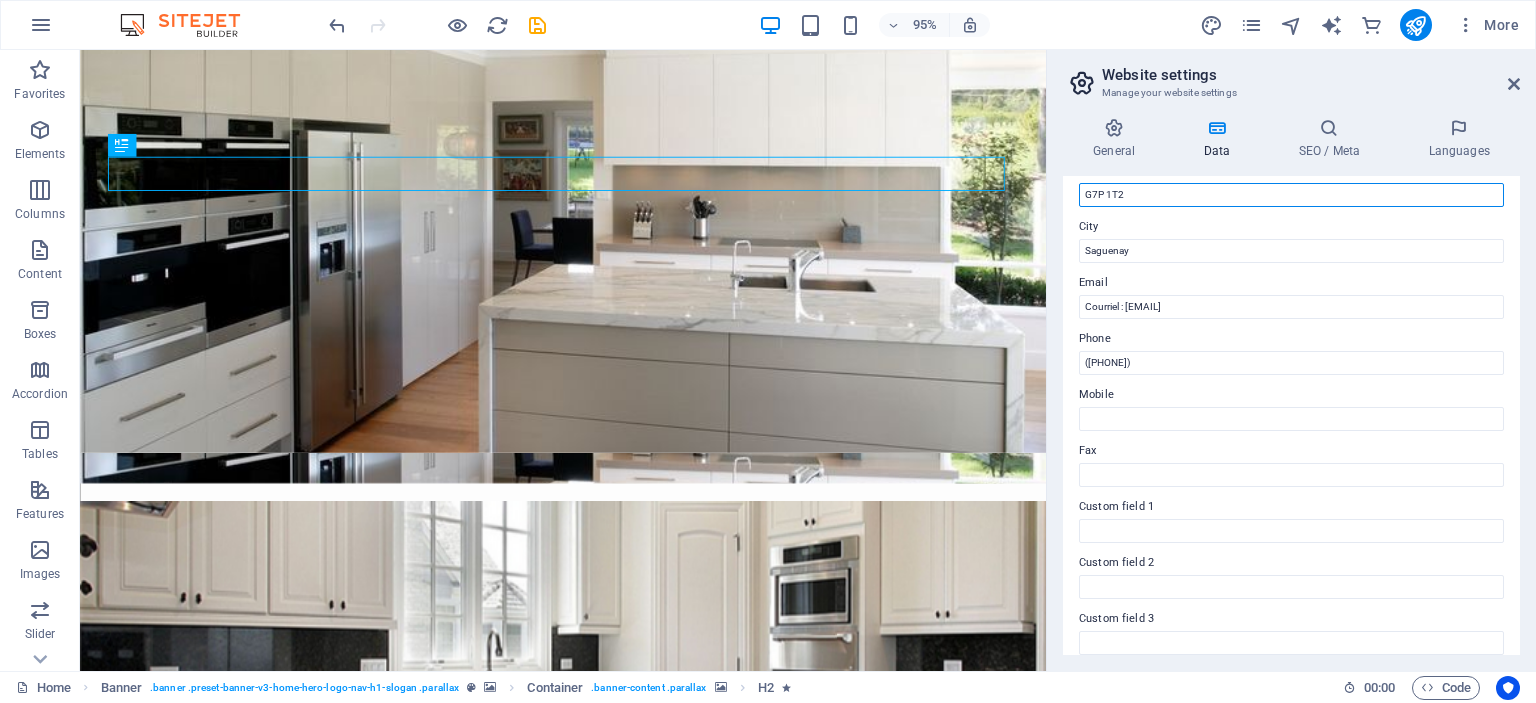 scroll, scrollTop: 299, scrollLeft: 0, axis: vertical 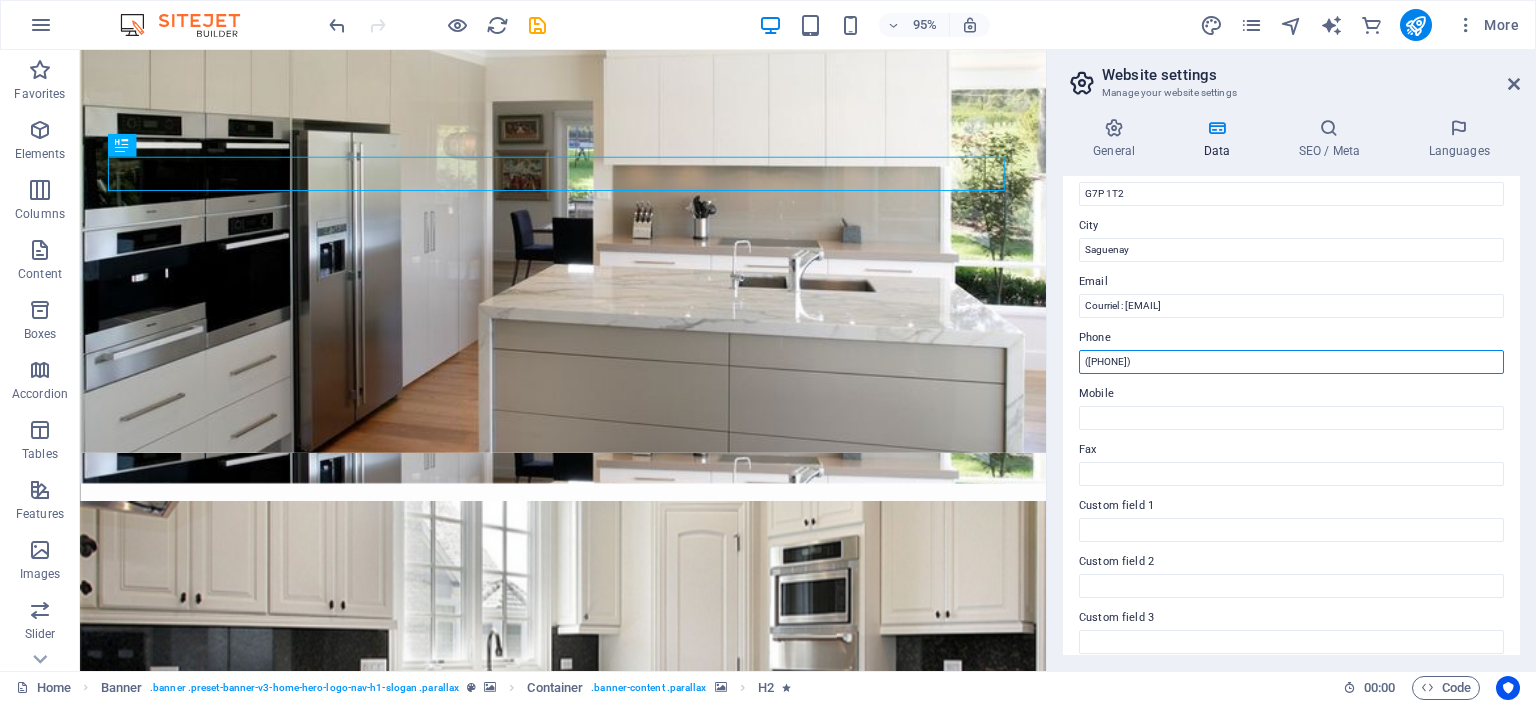 drag, startPoint x: 1110, startPoint y: 361, endPoint x: 1177, endPoint y: 359, distance: 67.02985 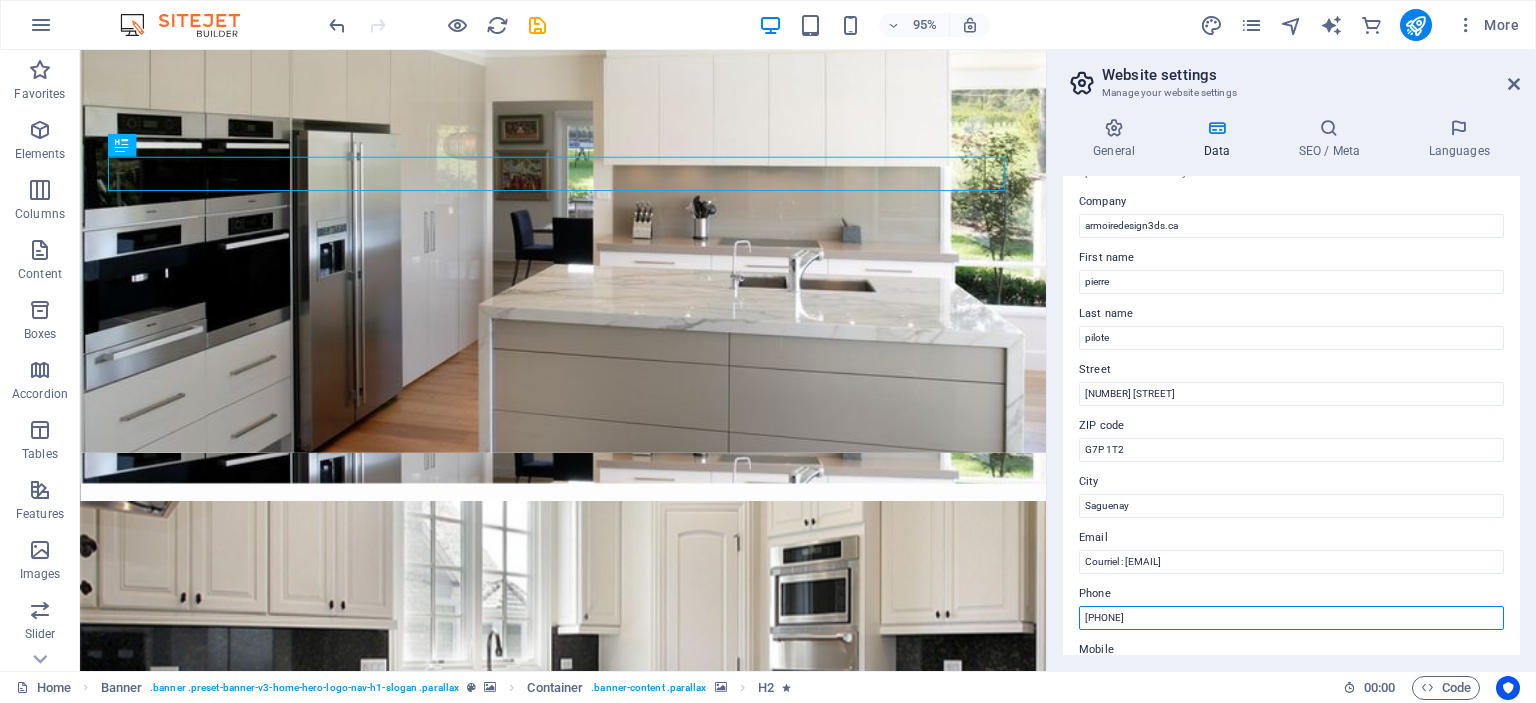 scroll, scrollTop: 0, scrollLeft: 0, axis: both 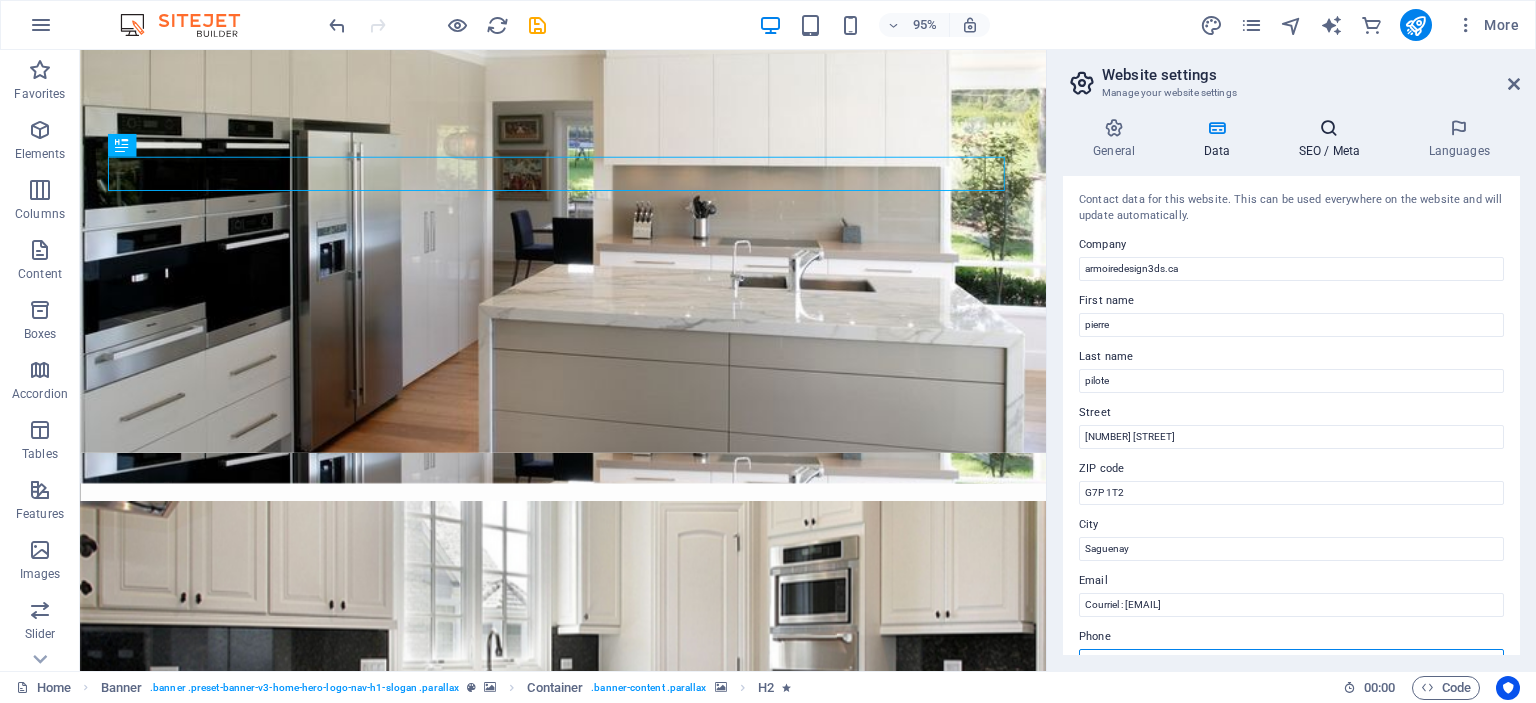 type on "([PHONE])" 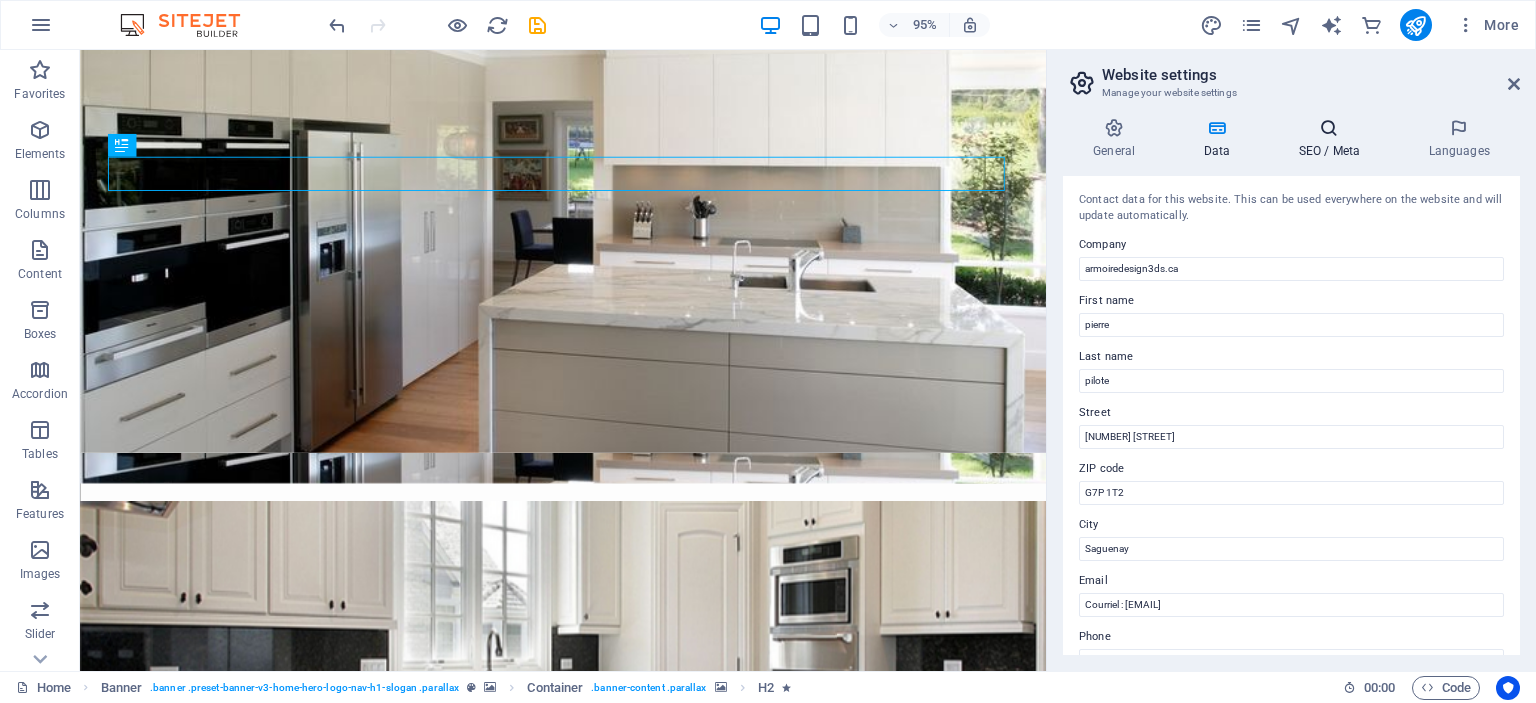 click at bounding box center [1329, 128] 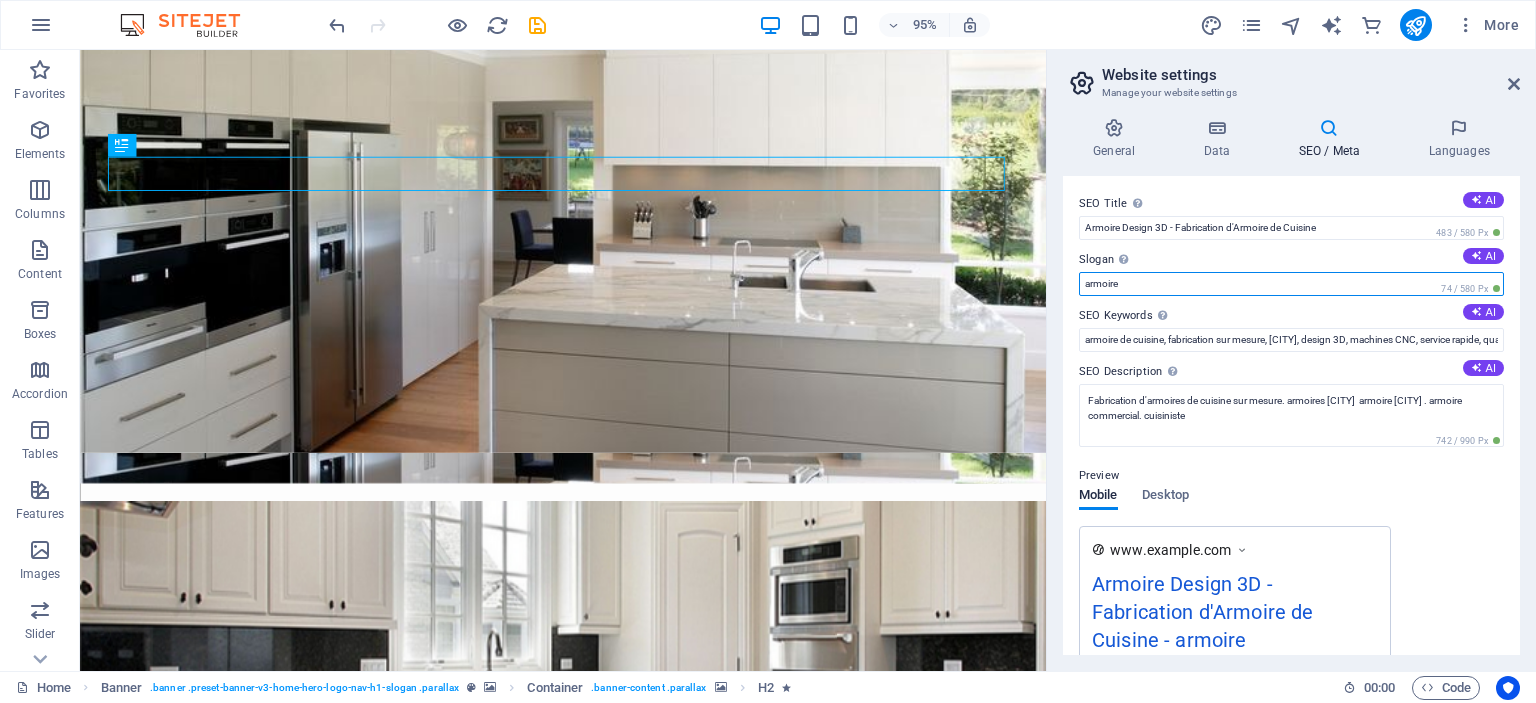 click on "armoire" at bounding box center [1291, 284] 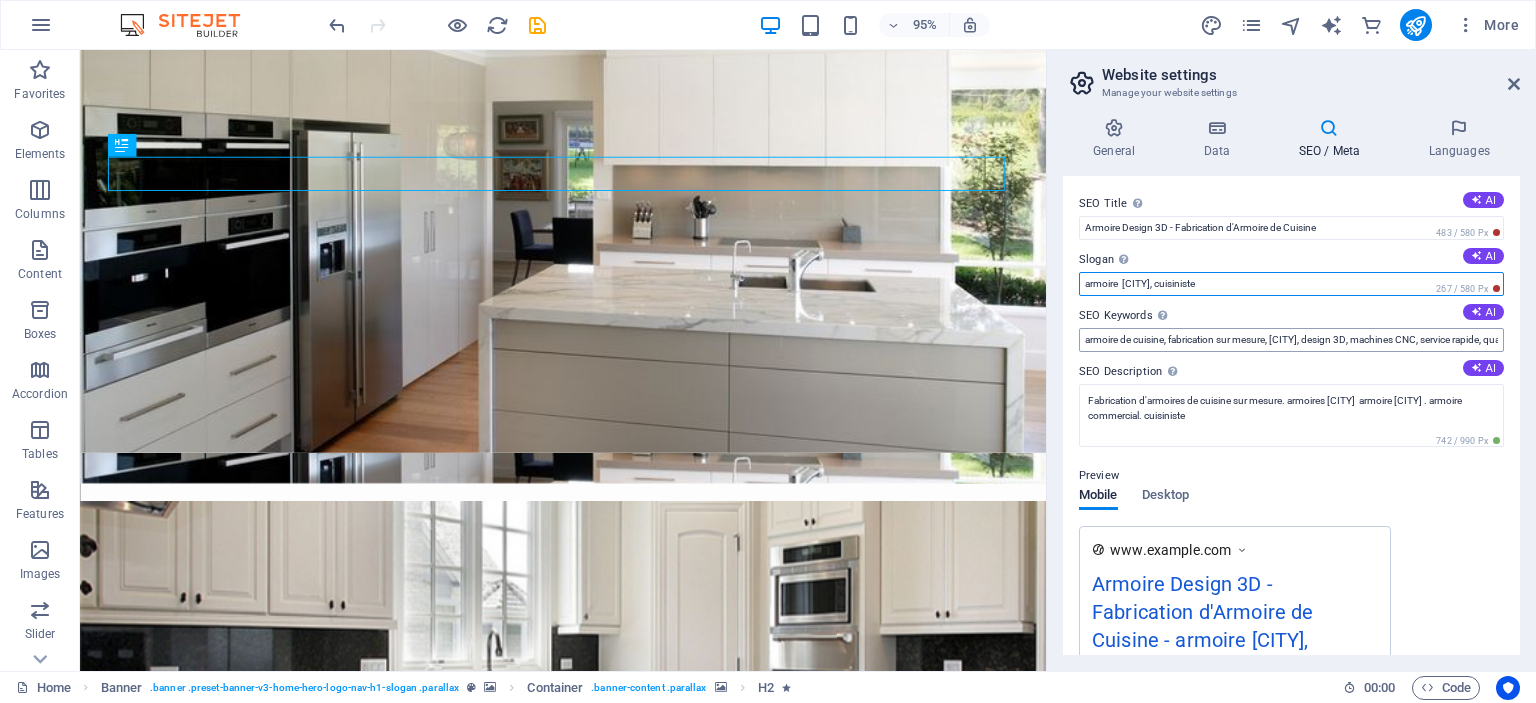 type on "armoire  saguenay, cuisiniste" 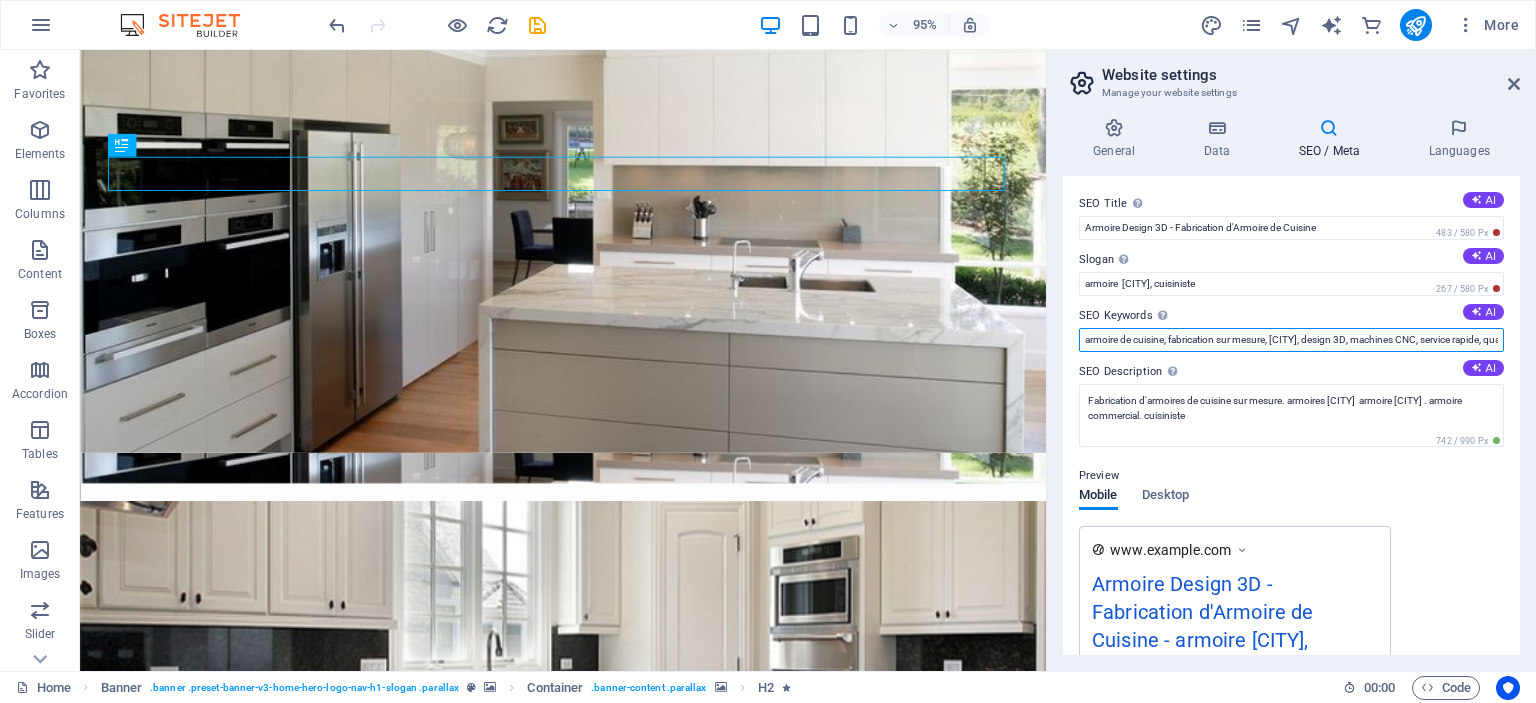 click on "armoire de cuisine, fabrication sur mesure, Saguenay, design 3D, machines CNC, service rapide, qualité supérieure, mobilier de cuisine" at bounding box center [1291, 340] 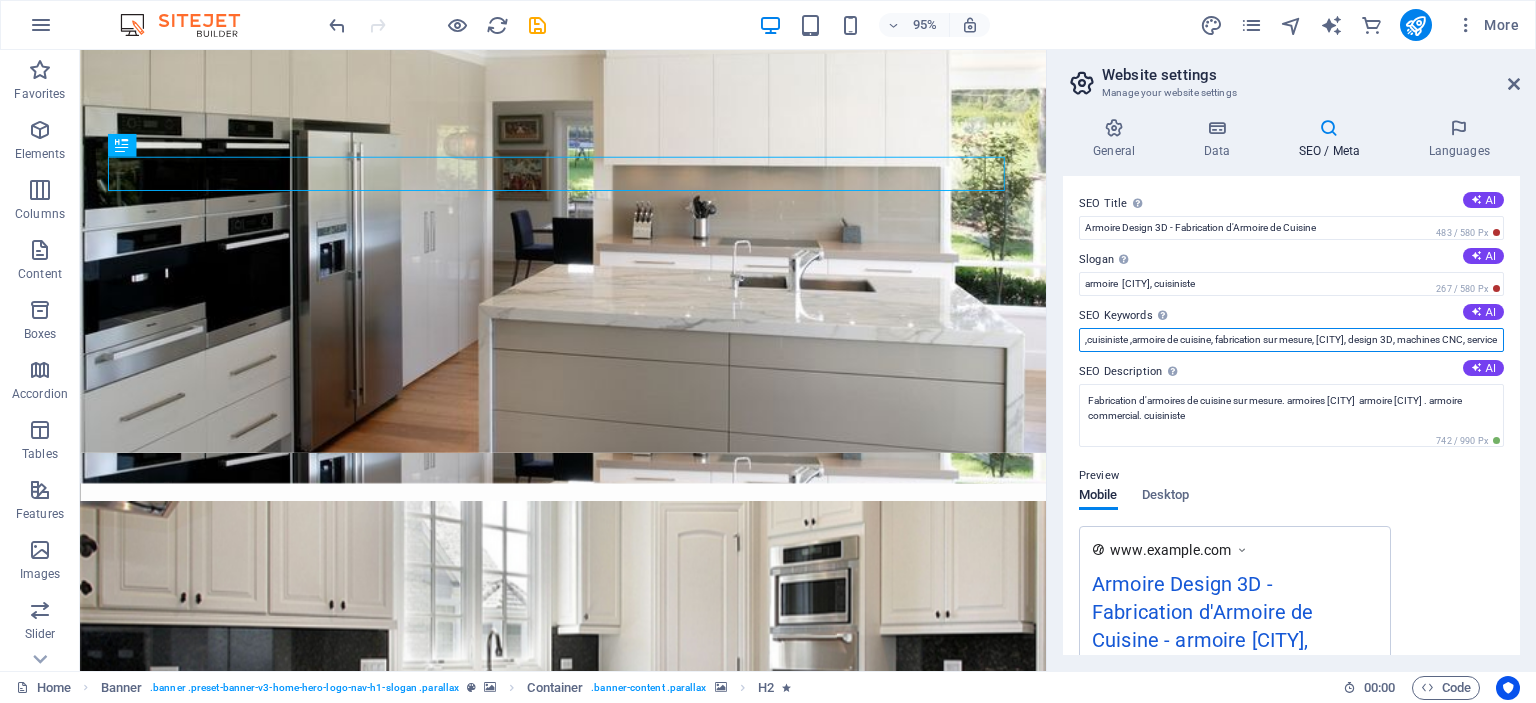 click on ",cuisiniste ,armoire de cuisine, fabrication sur mesure, Saguenay, design 3D, machines CNC, service rapide, qualité supérieure, mobilier de cuisine" at bounding box center (1291, 340) 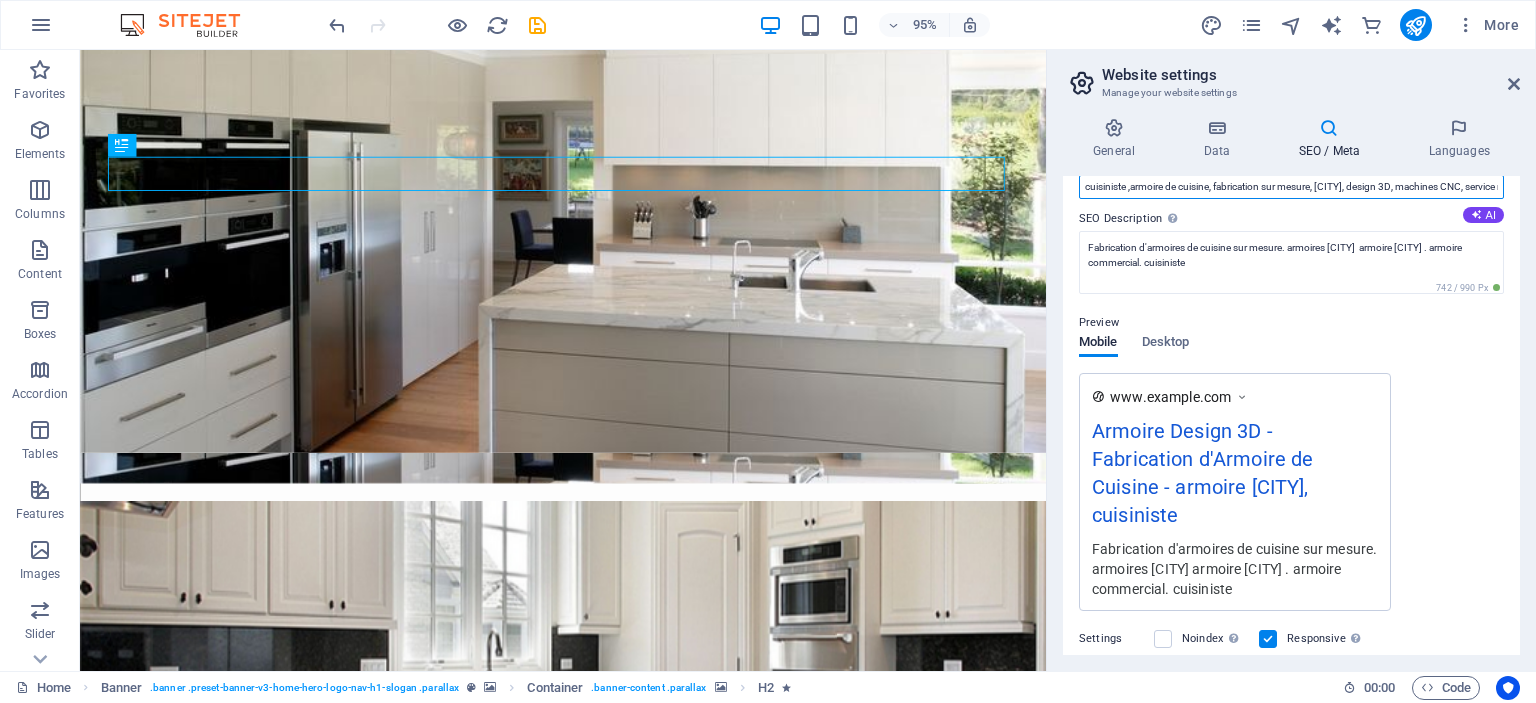 scroll, scrollTop: 152, scrollLeft: 0, axis: vertical 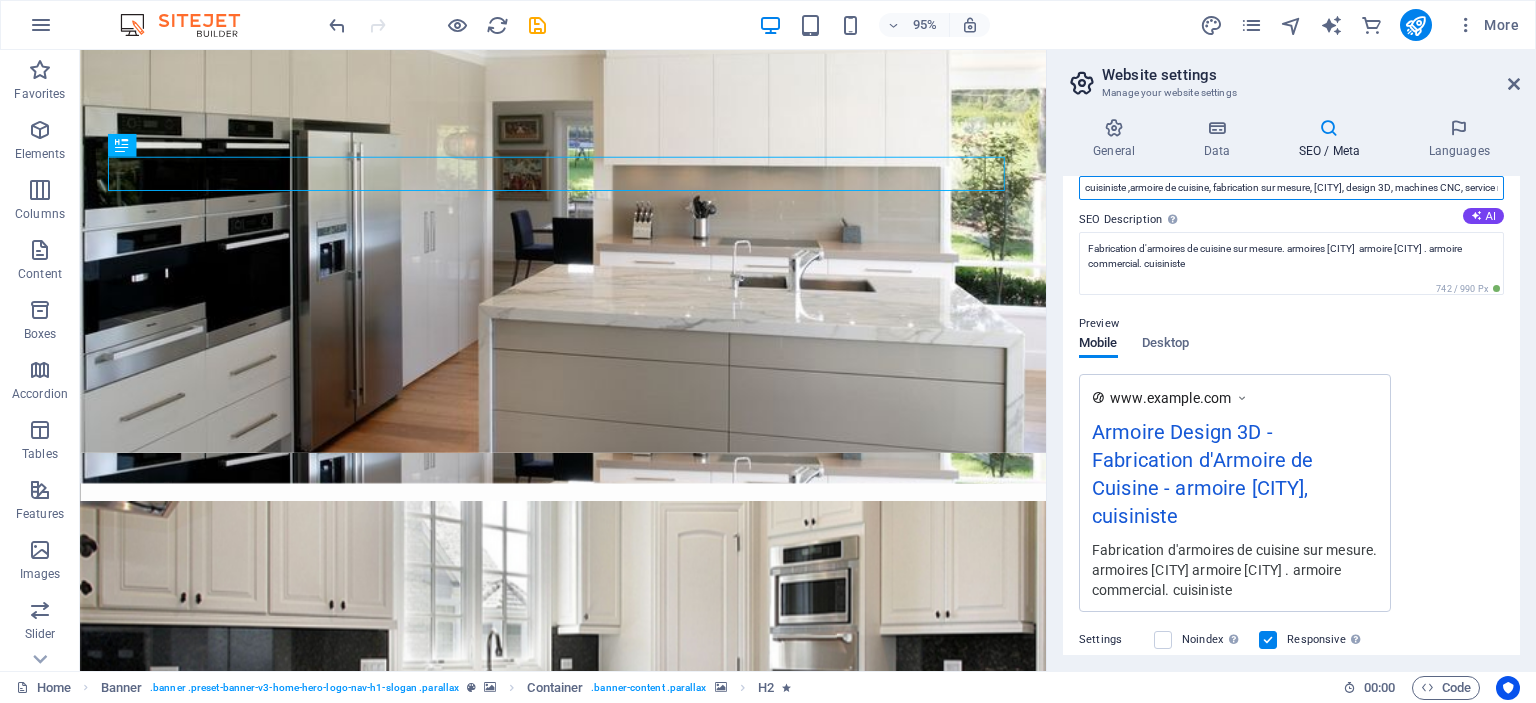 type on "cuisiniste ,armoire de cuisine, fabrication sur mesure, Saguenay, design 3D, machines CNC, service rapide, qualité supérieure, mobilier de cuisine" 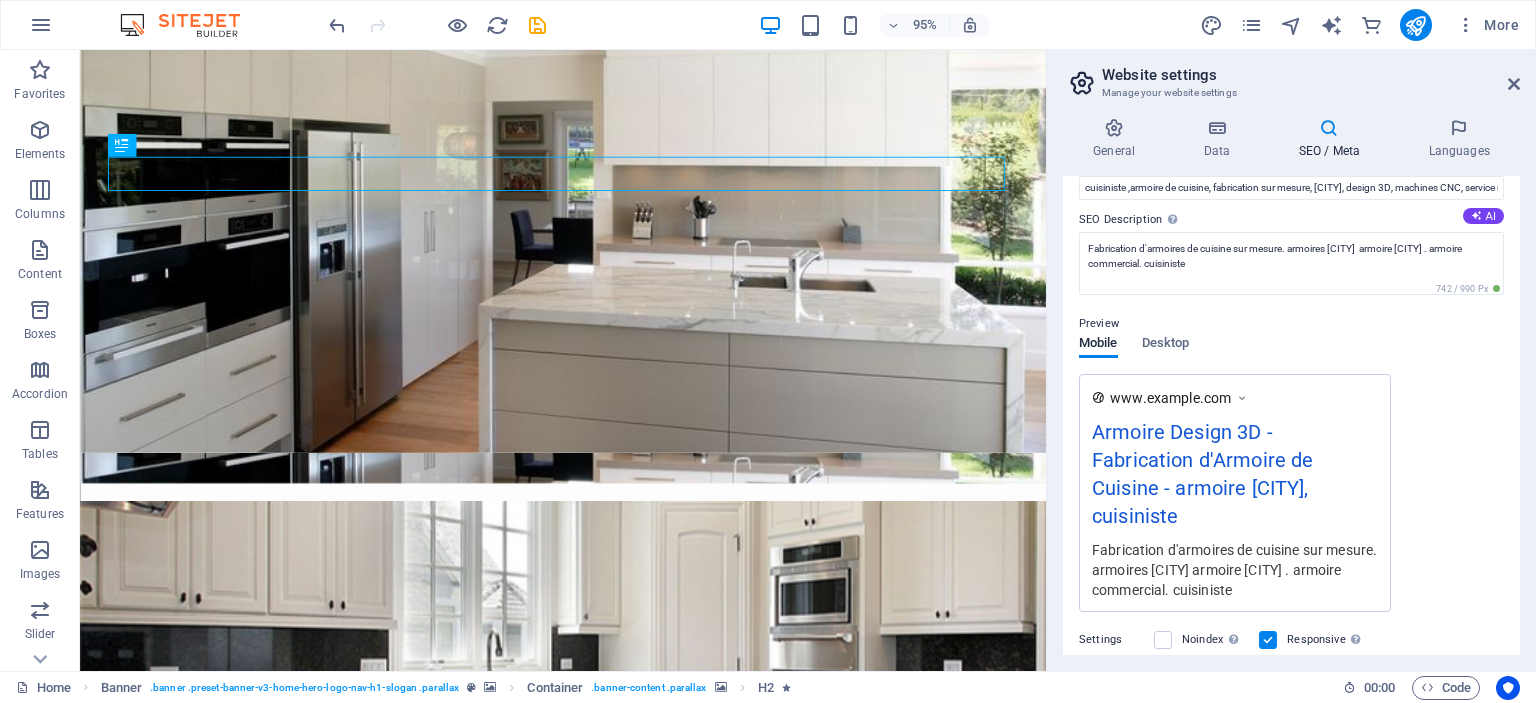 click on "Armoire Design 3D - Fabrication d'Armoire de Cuisine - armoire [REGION], cuisiniste" at bounding box center (1235, 478) 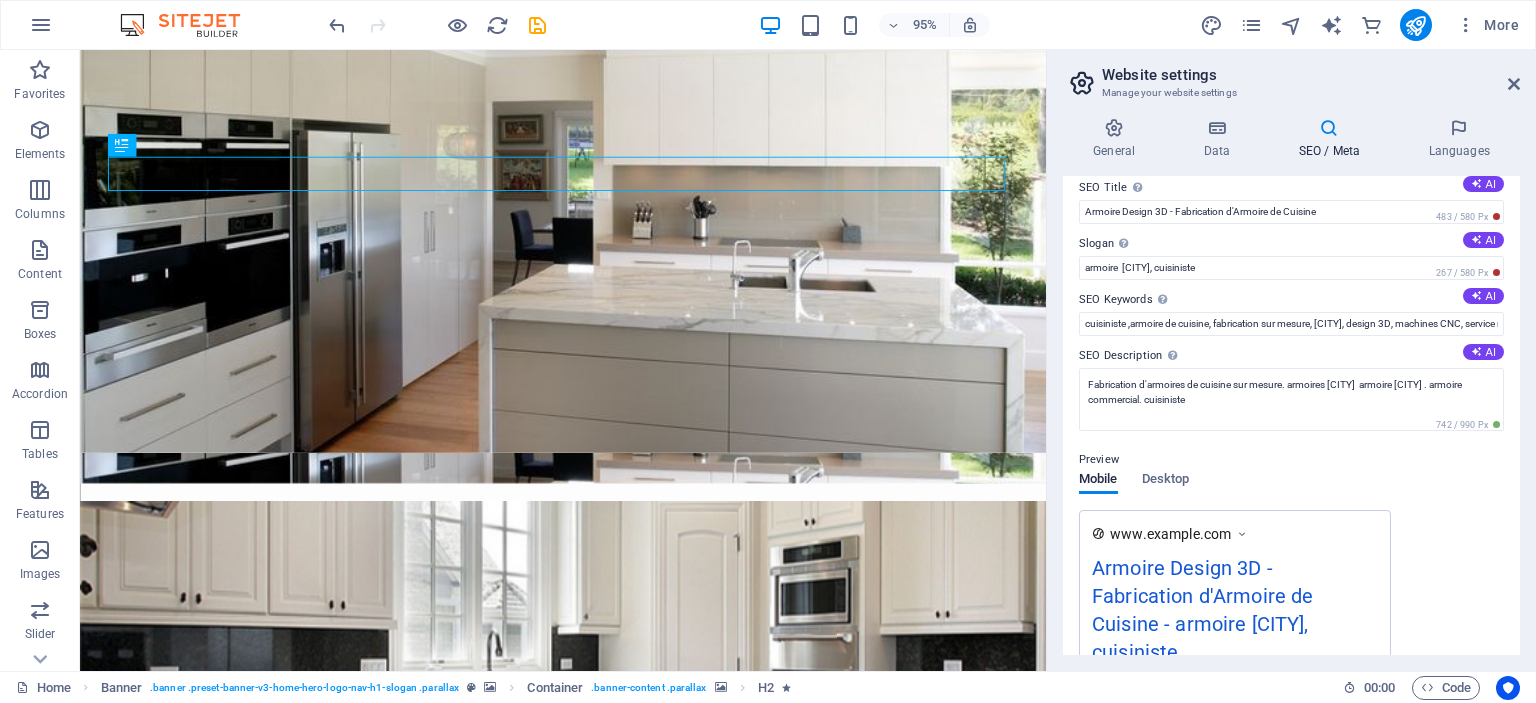 scroll, scrollTop: 0, scrollLeft: 0, axis: both 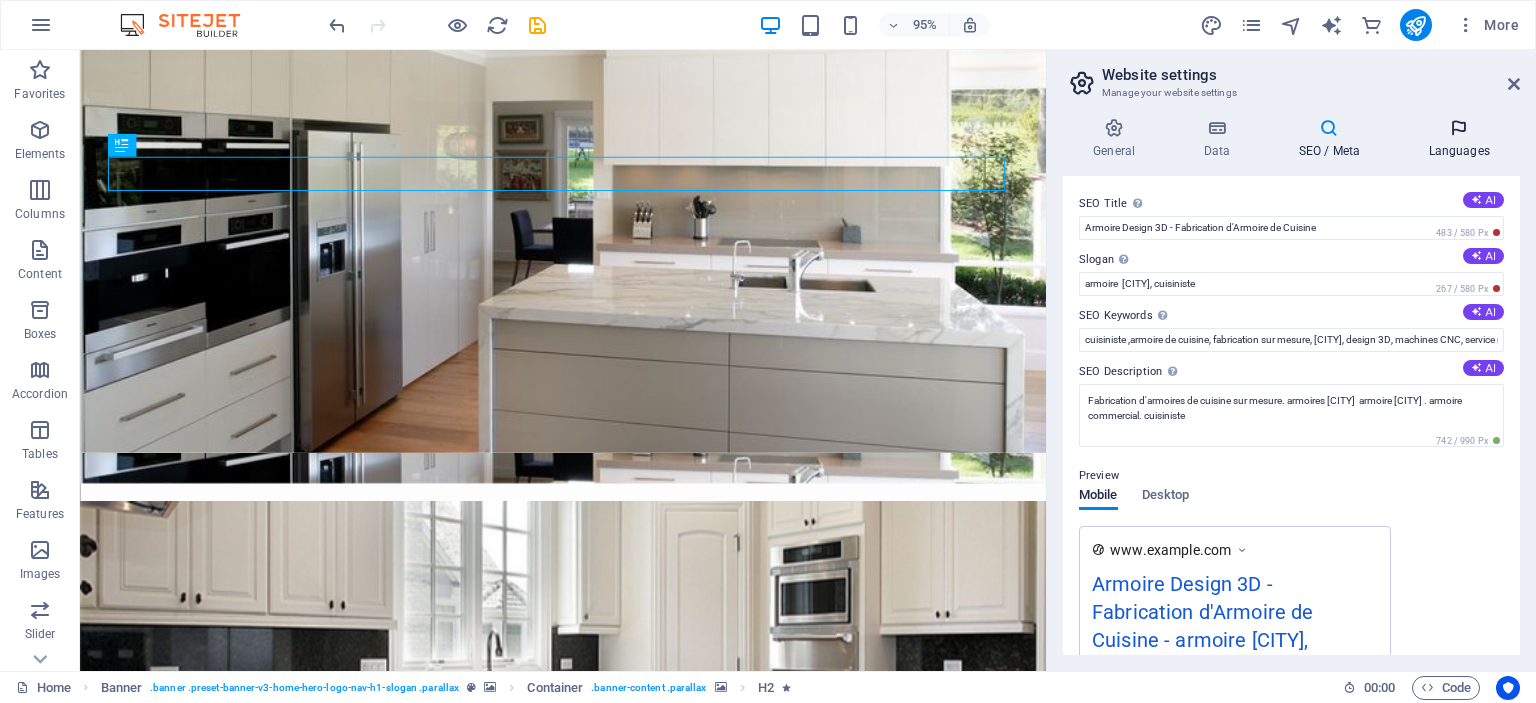 click at bounding box center (1459, 128) 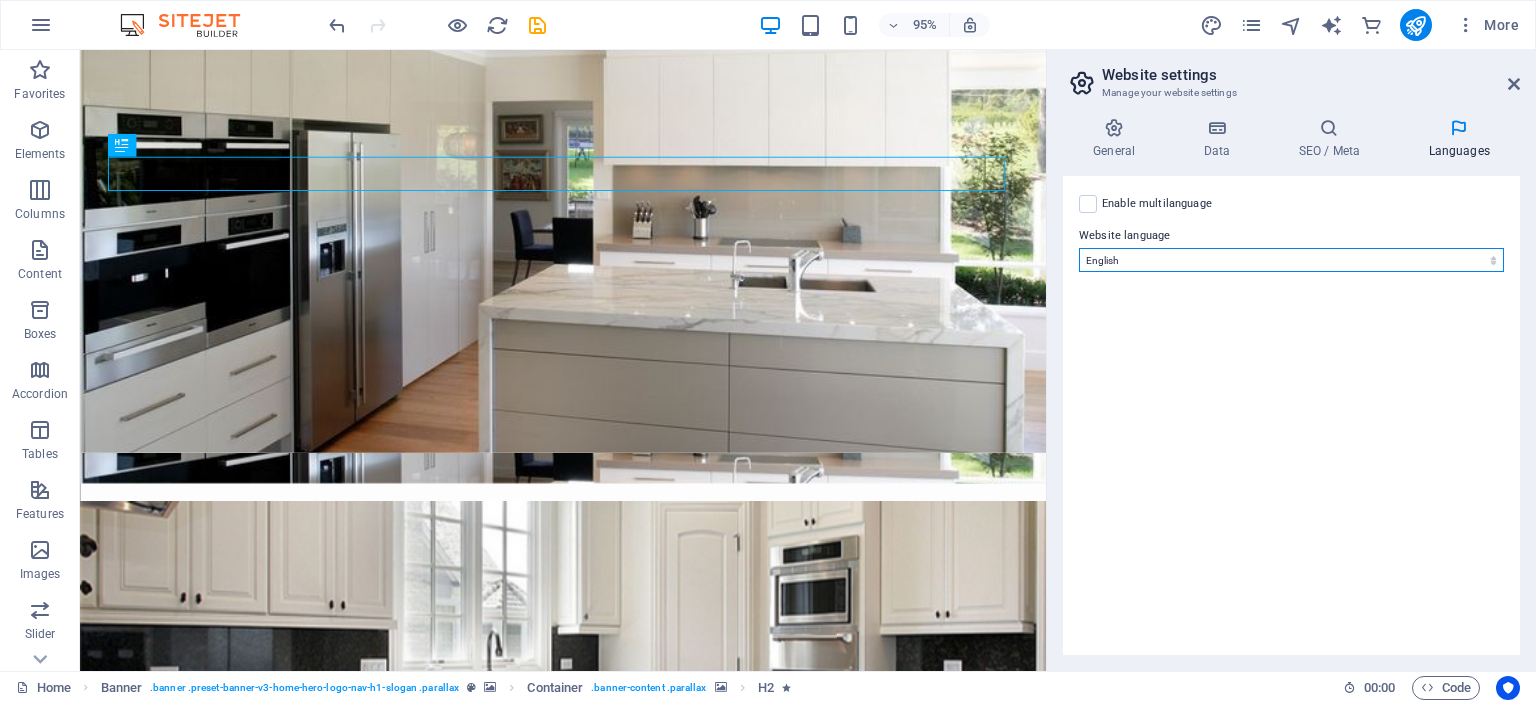 click on "Abkhazian Afar Afrikaans Akan Albanian Amharic Arabic Aragonese Armenian Assamese Avaric Avestan Aymara Azerbaijani Bambara Bashkir Basque Belarusian Bengali Bihari languages Bislama Bokmål Bosnian Breton Bulgarian Burmese Catalan Central Khmer Chamorro Chechen Chinese Church Slavic Chuvash Cornish Corsican Cree Croatian Czech Danish Dutch Dzongkha English Esperanto Estonian Ewe Faroese Farsi (Persian) Fijian Finnish French Fulah Gaelic Galician Ganda Georgian German Greek Greenlandic Guaraní Gujarati Haitian Creole Hausa Hebrew Herero Hindi Hiri Motu Hungarian Icelandic Ido Igbo Indonesian Interlingua Interlingue Inuktitut Inupiaq Irish Italian Japanese Javanese Kannada Kanuri Kashmiri Kazakh Kikuyu Kinyarwanda Komi Kongo Korean Kurdish Kwanyama Kyrgyz Lao Latin Latvian Limburgish Lingala Lithuanian Luba-Katanga Luxembourgish Macedonian Malagasy Malay Malayalam Maldivian Maltese Manx Maori Marathi Marshallese Mongolian Nauru Navajo Ndonga Nepali North Ndebele Northern Sami Norwegian Norwegian Nynorsk Nuosu" at bounding box center [1291, 260] 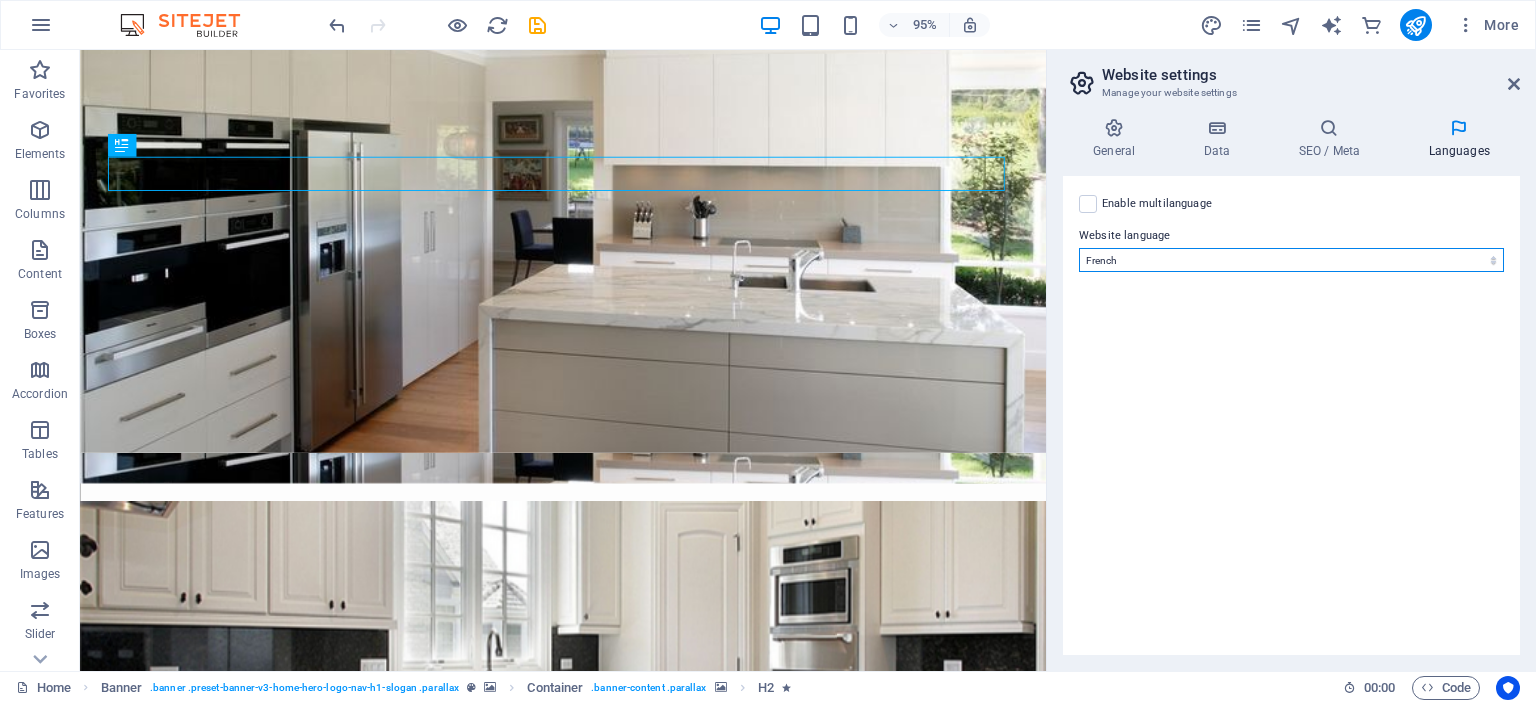 click on "Abkhazian Afar Afrikaans Akan Albanian Amharic Arabic Aragonese Armenian Assamese Avaric Avestan Aymara Azerbaijani Bambara Bashkir Basque Belarusian Bengali Bihari languages Bislama Bokmål Bosnian Breton Bulgarian Burmese Catalan Central Khmer Chamorro Chechen Chinese Church Slavic Chuvash Cornish Corsican Cree Croatian Czech Danish Dutch Dzongkha English Esperanto Estonian Ewe Faroese Farsi (Persian) Fijian Finnish French Fulah Gaelic Galician Ganda Georgian German Greek Greenlandic Guaraní Gujarati Haitian Creole Hausa Hebrew Herero Hindi Hiri Motu Hungarian Icelandic Ido Igbo Indonesian Interlingua Interlingue Inuktitut Inupiaq Irish Italian Japanese Javanese Kannada Kanuri Kashmiri Kazakh Kikuyu Kinyarwanda Komi Kongo Korean Kurdish Kwanyama Kyrgyz Lao Latin Latvian Limburgish Lingala Lithuanian Luba-Katanga Luxembourgish Macedonian Malagasy Malay Malayalam Maldivian Maltese Manx Maori Marathi Marshallese Mongolian Nauru Navajo Ndonga Nepali North Ndebele Northern Sami Norwegian Norwegian Nynorsk Nuosu" at bounding box center [1291, 260] 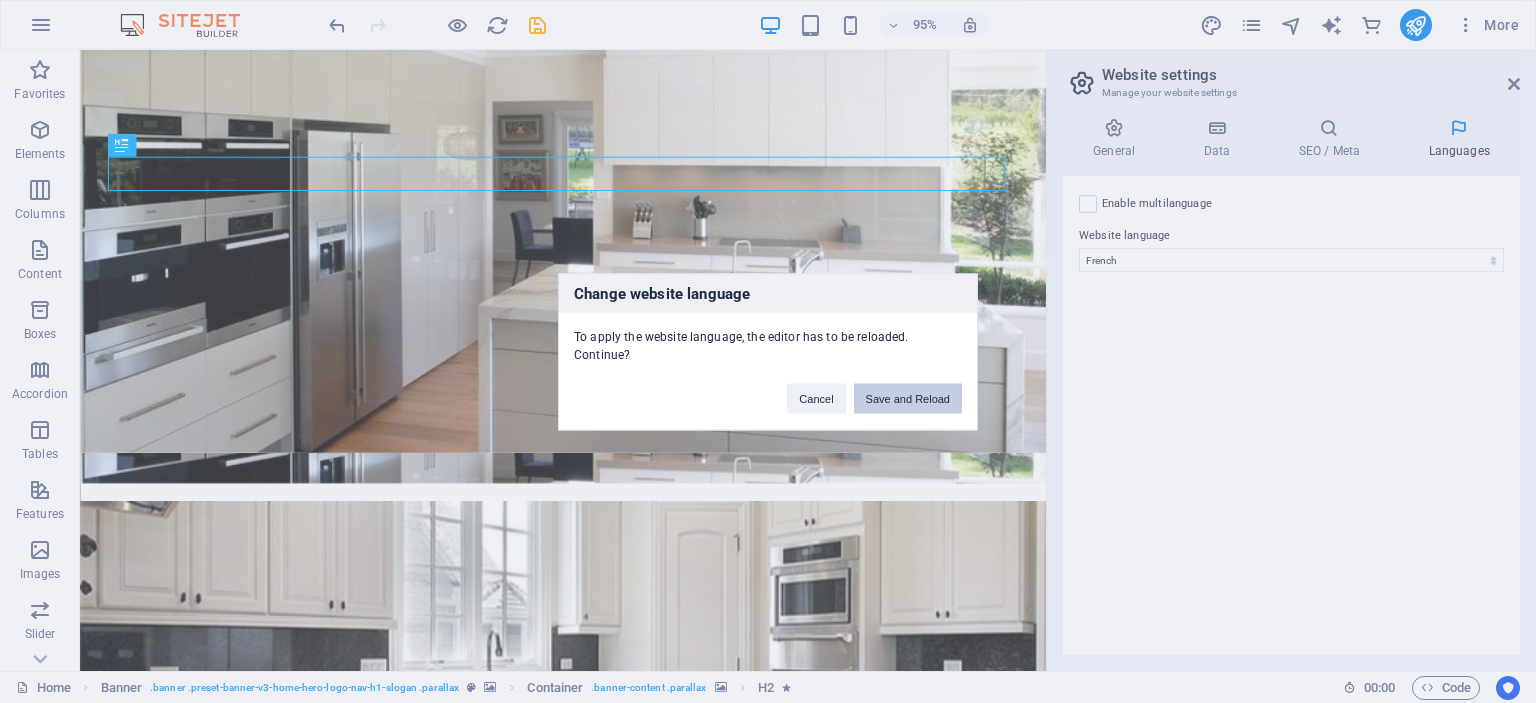 click on "Save and Reload" at bounding box center [908, 398] 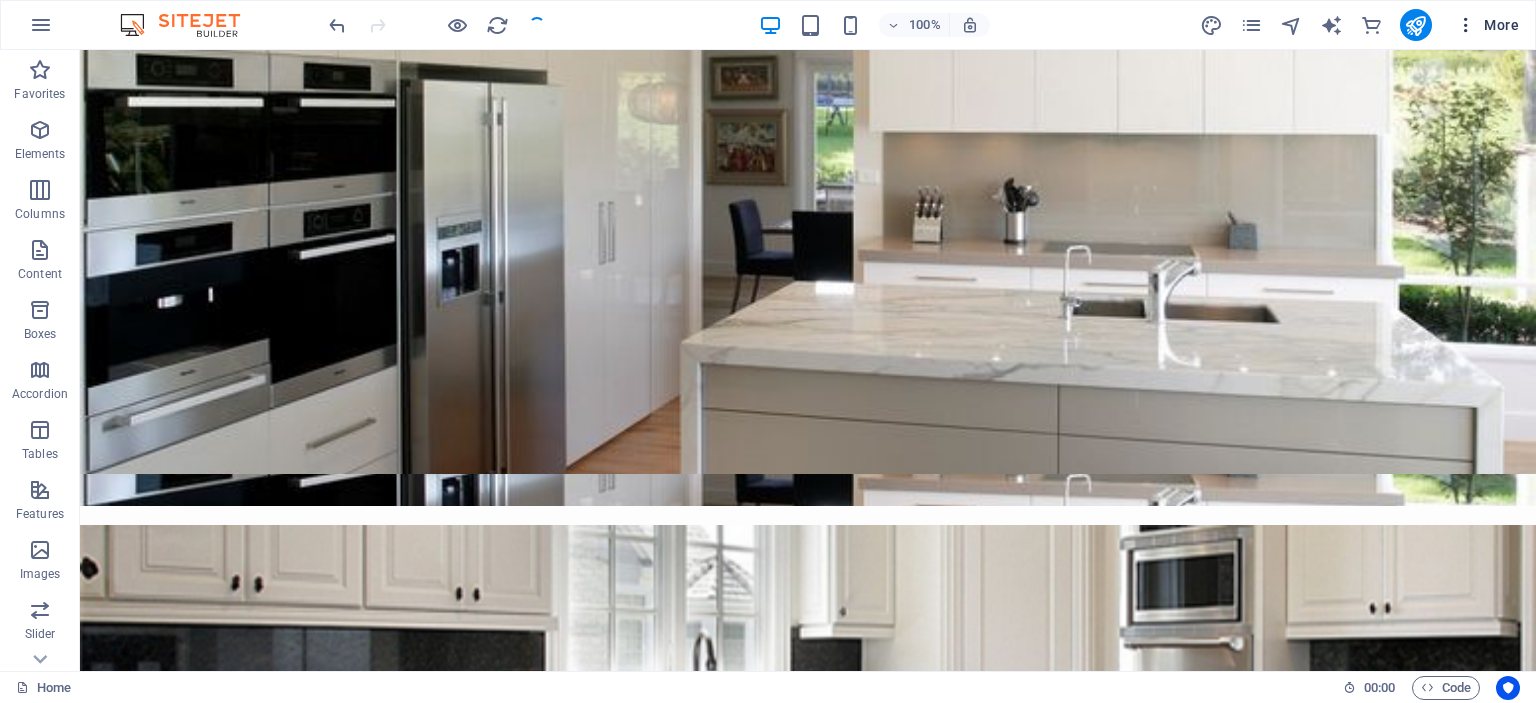click at bounding box center [1466, 25] 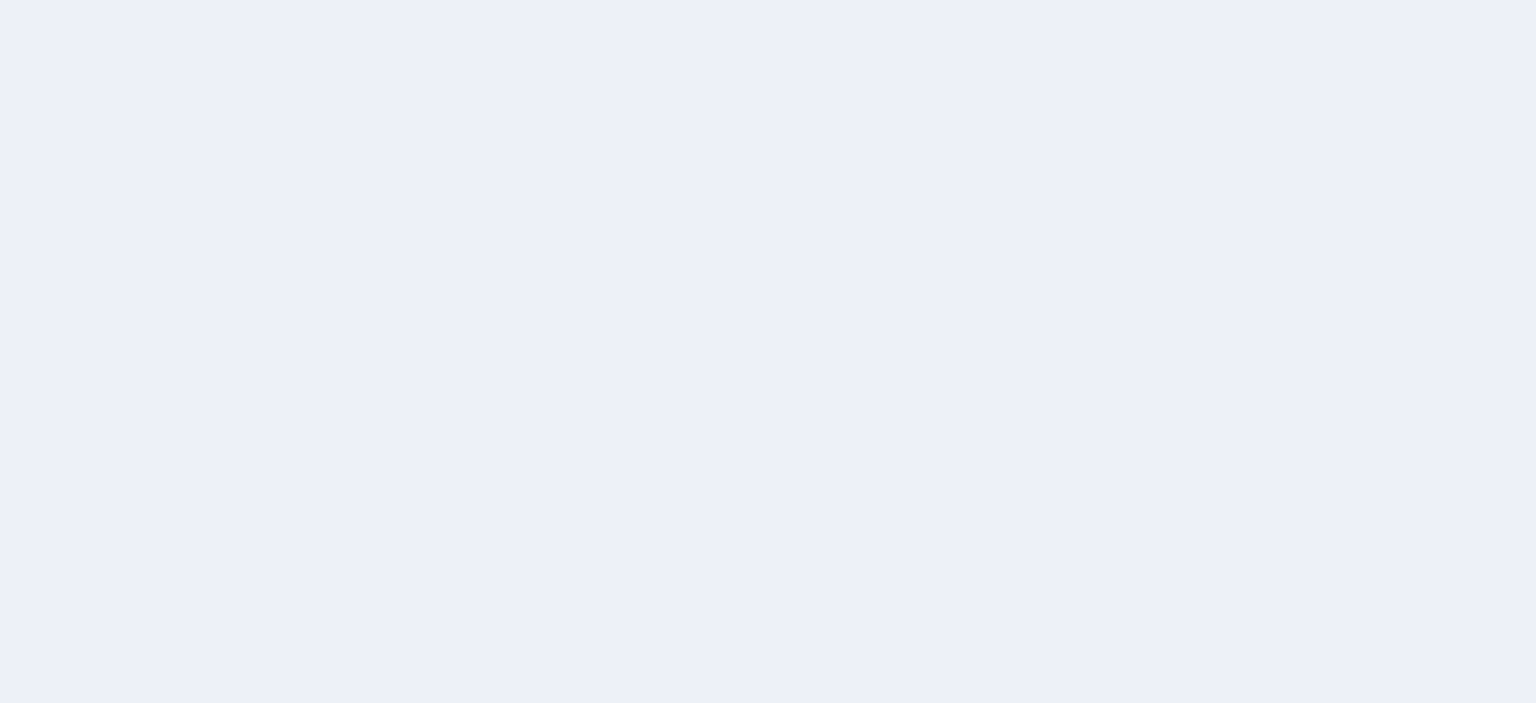 scroll, scrollTop: 0, scrollLeft: 0, axis: both 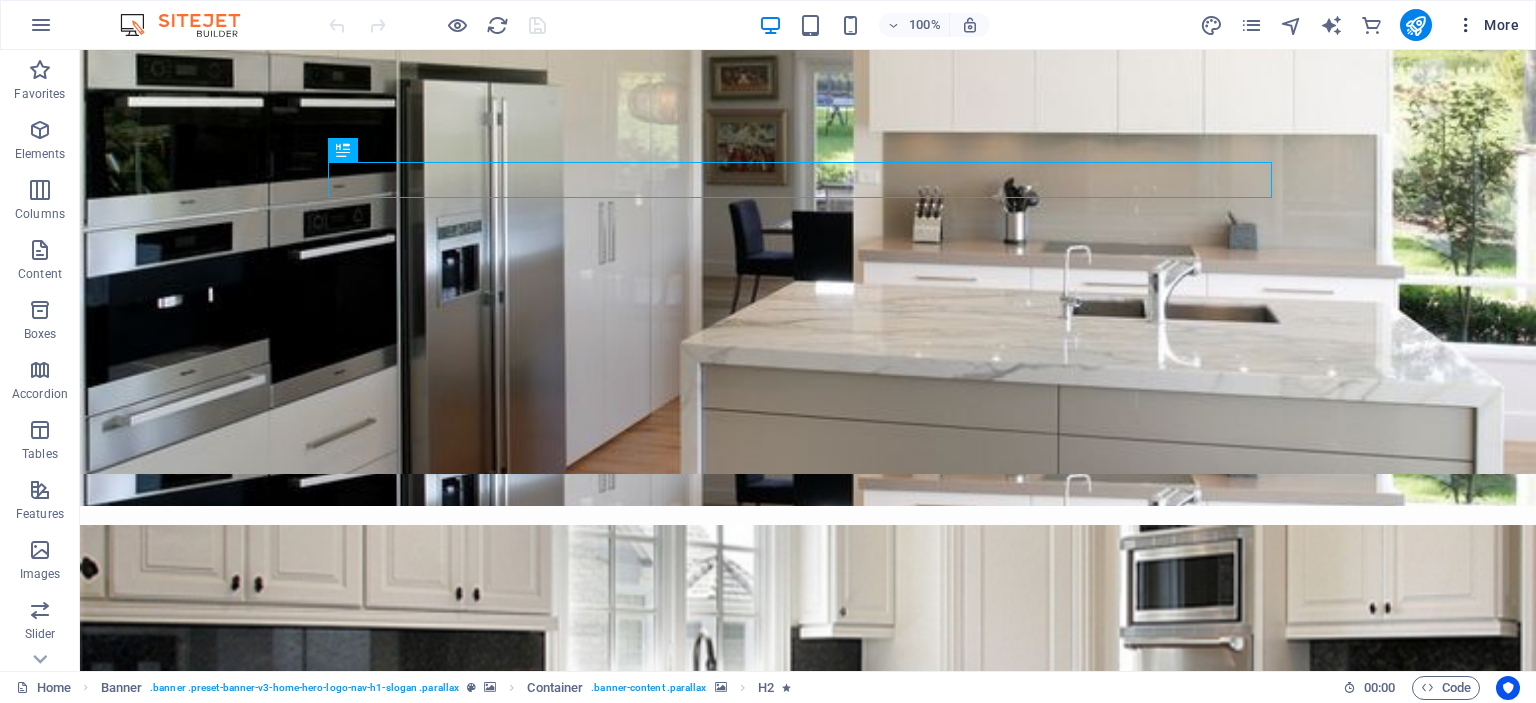 click at bounding box center (1466, 25) 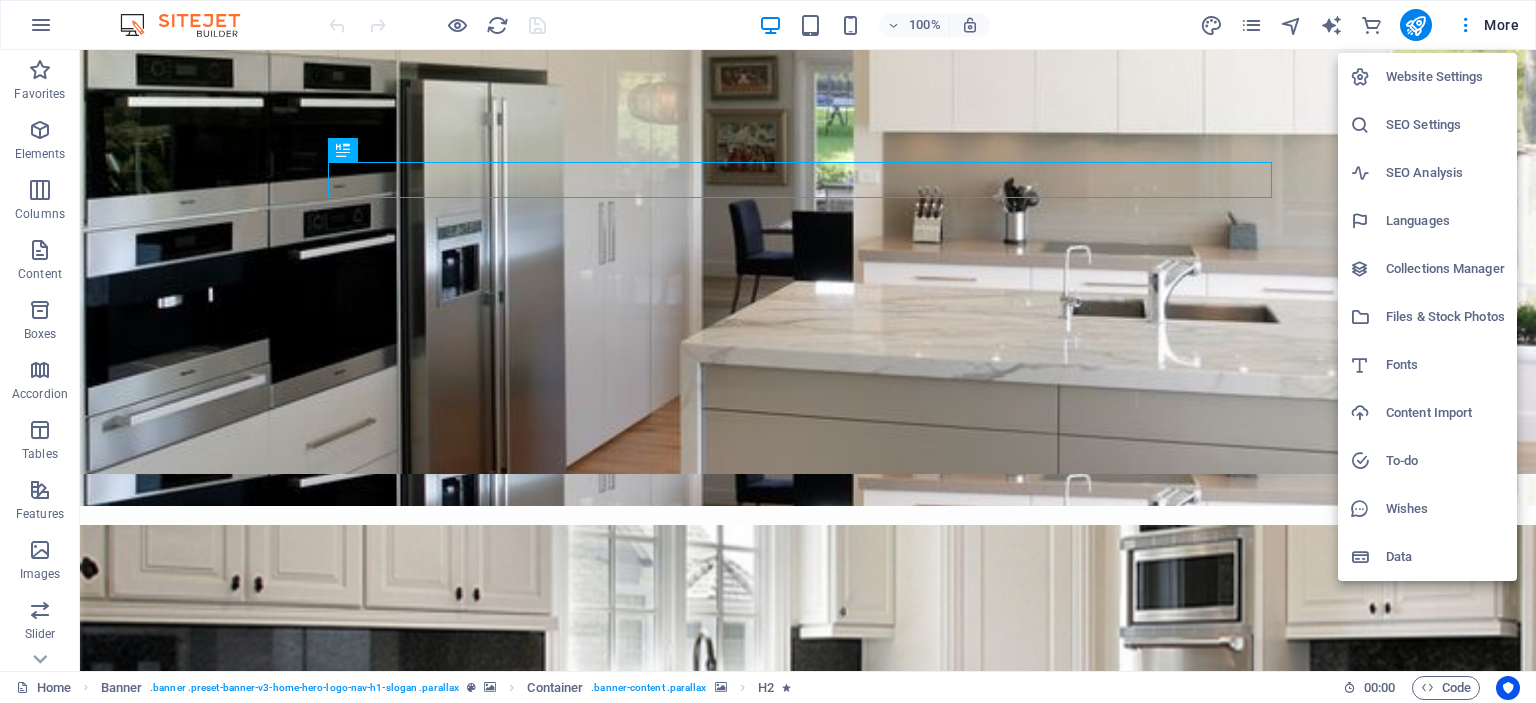 click on "SEO Analysis" at bounding box center (1445, 173) 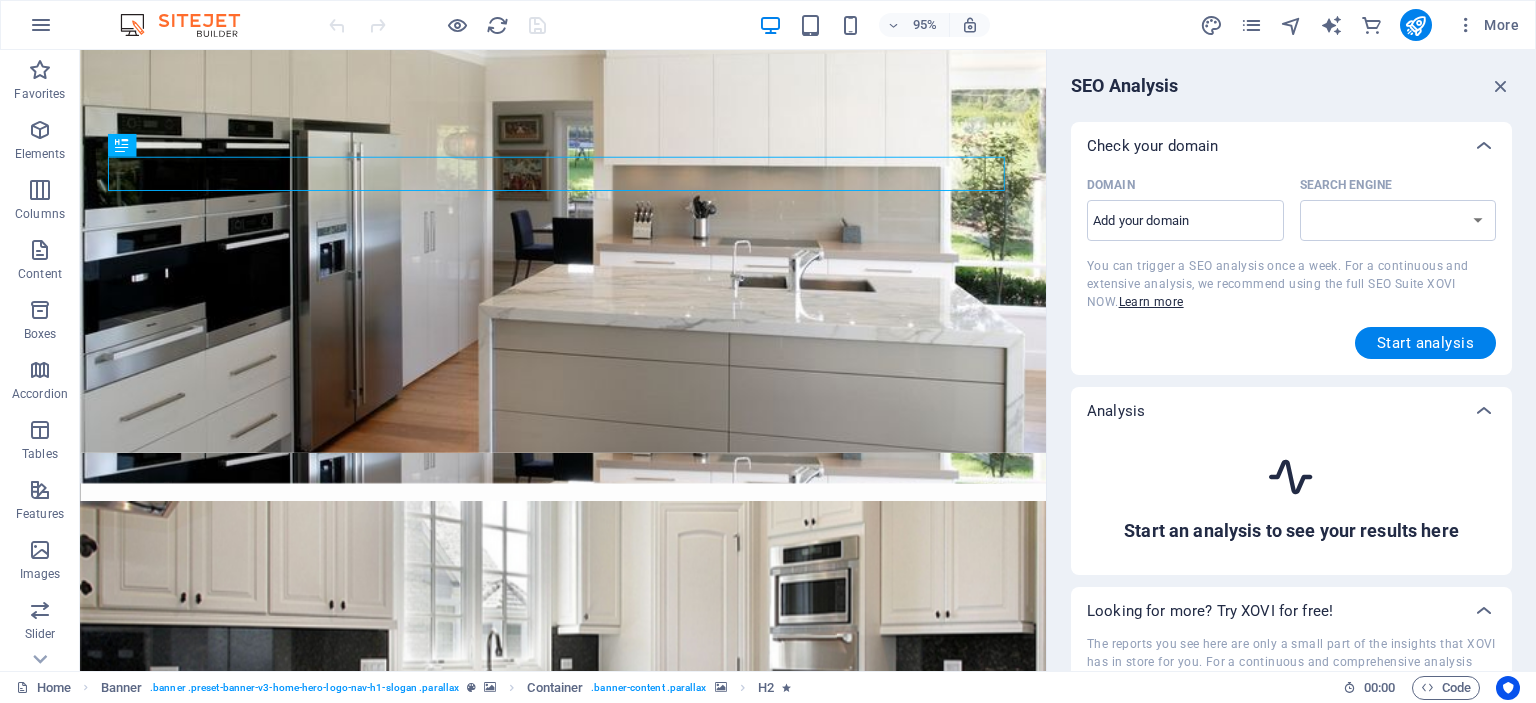 select on "google.com" 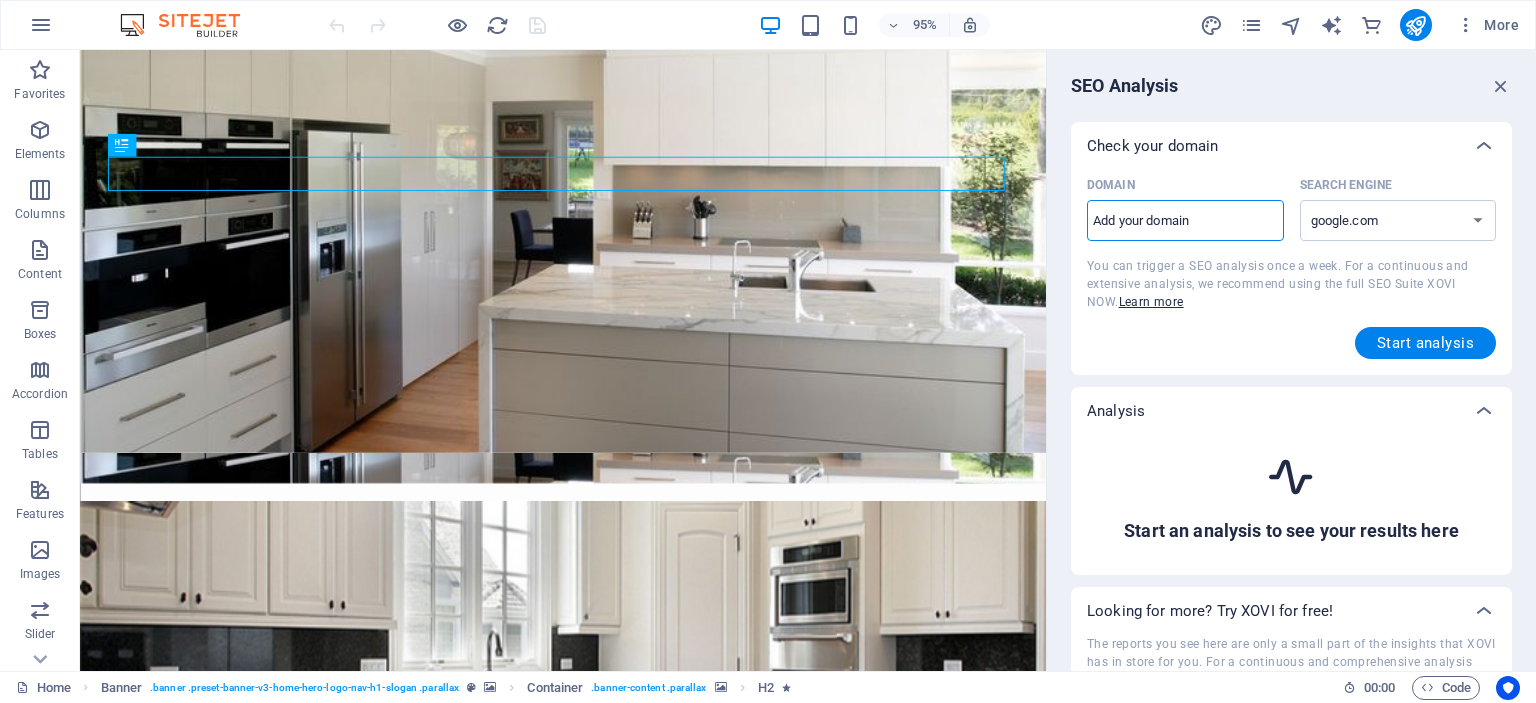 click on "Domain ​" at bounding box center [1185, 221] 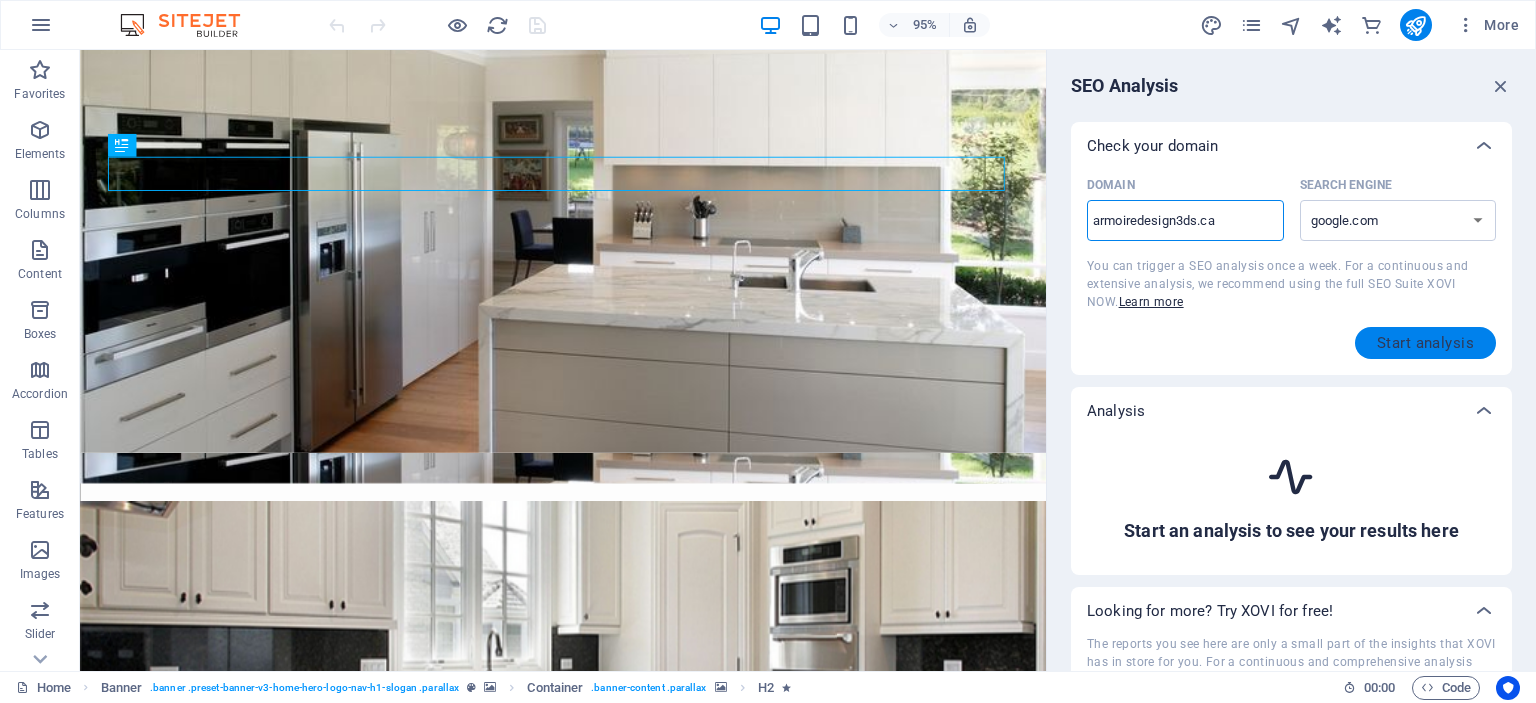 type on "armoiredesign3ds.ca" 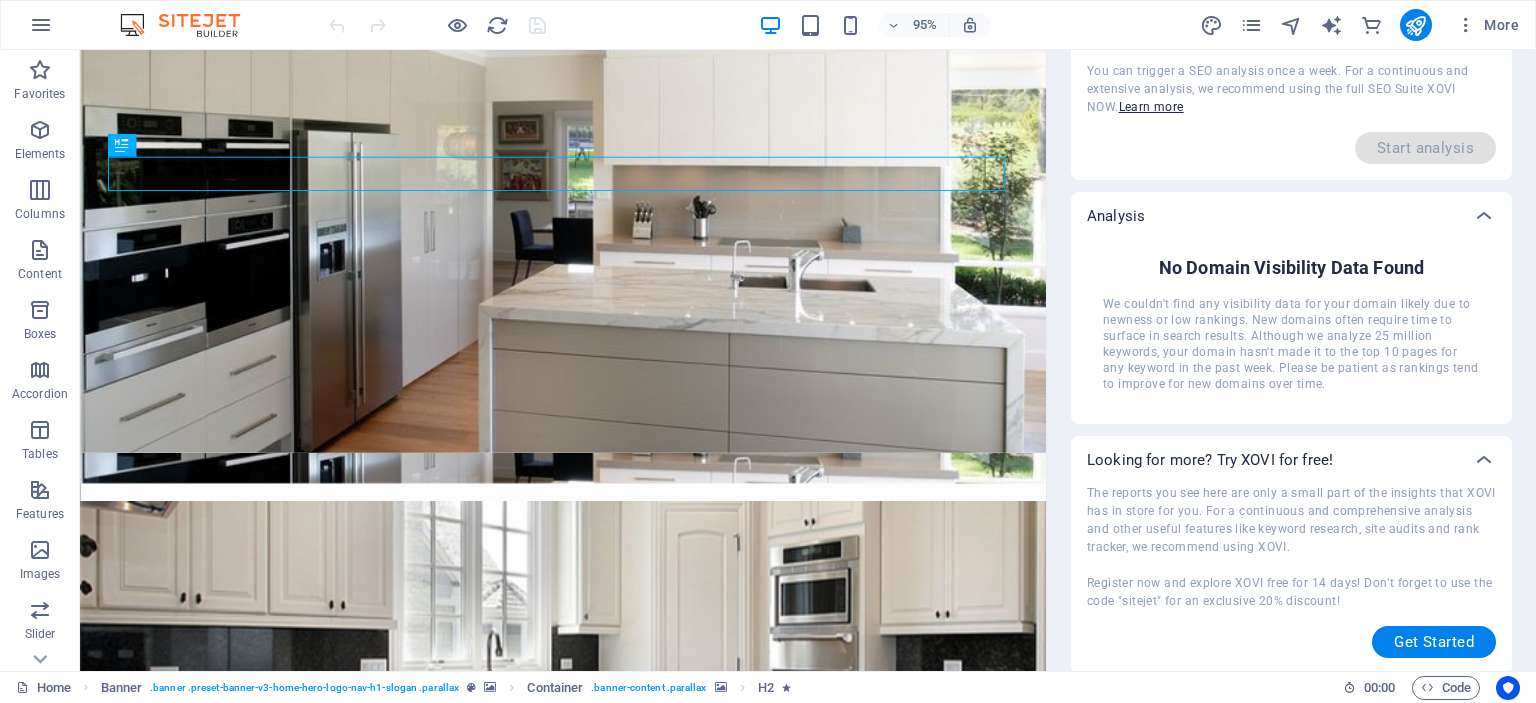 scroll, scrollTop: 197, scrollLeft: 0, axis: vertical 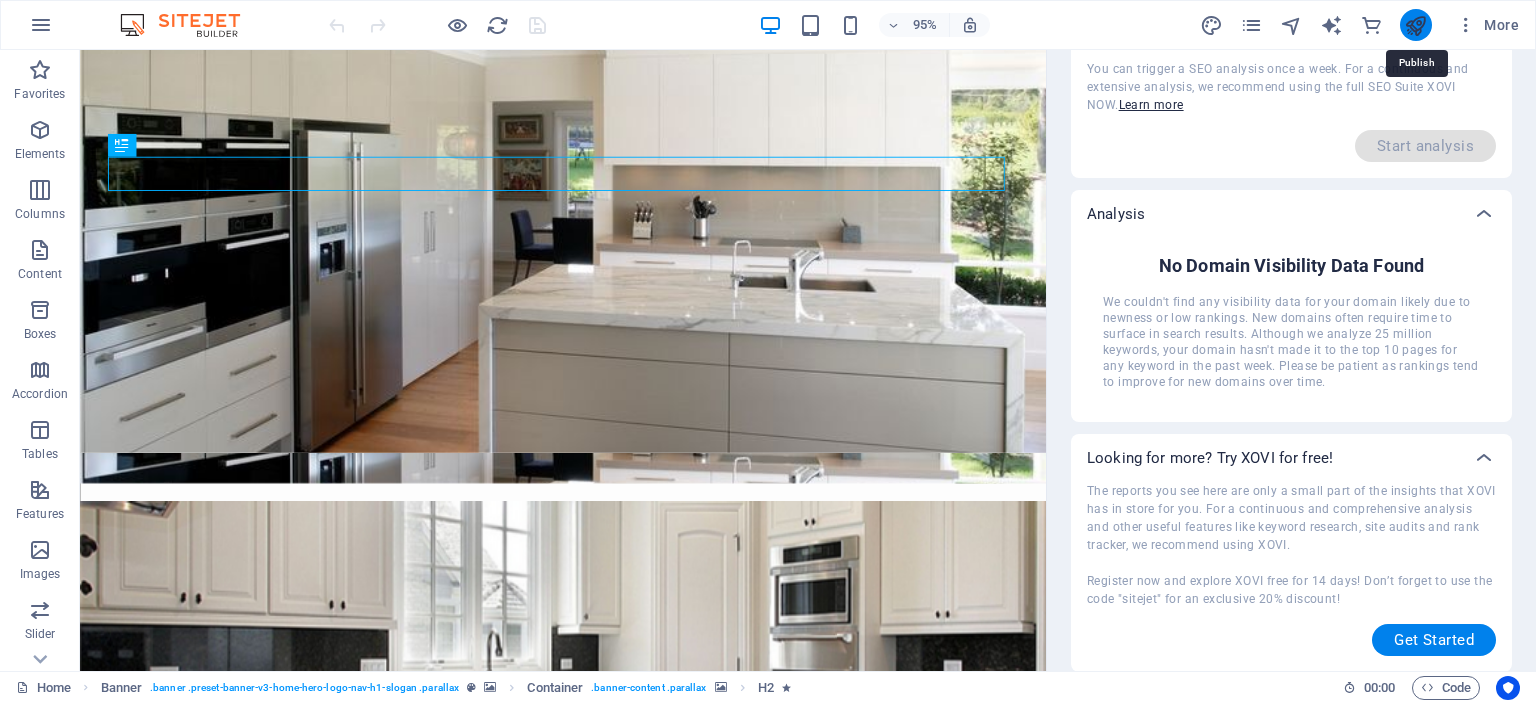 click at bounding box center [1415, 25] 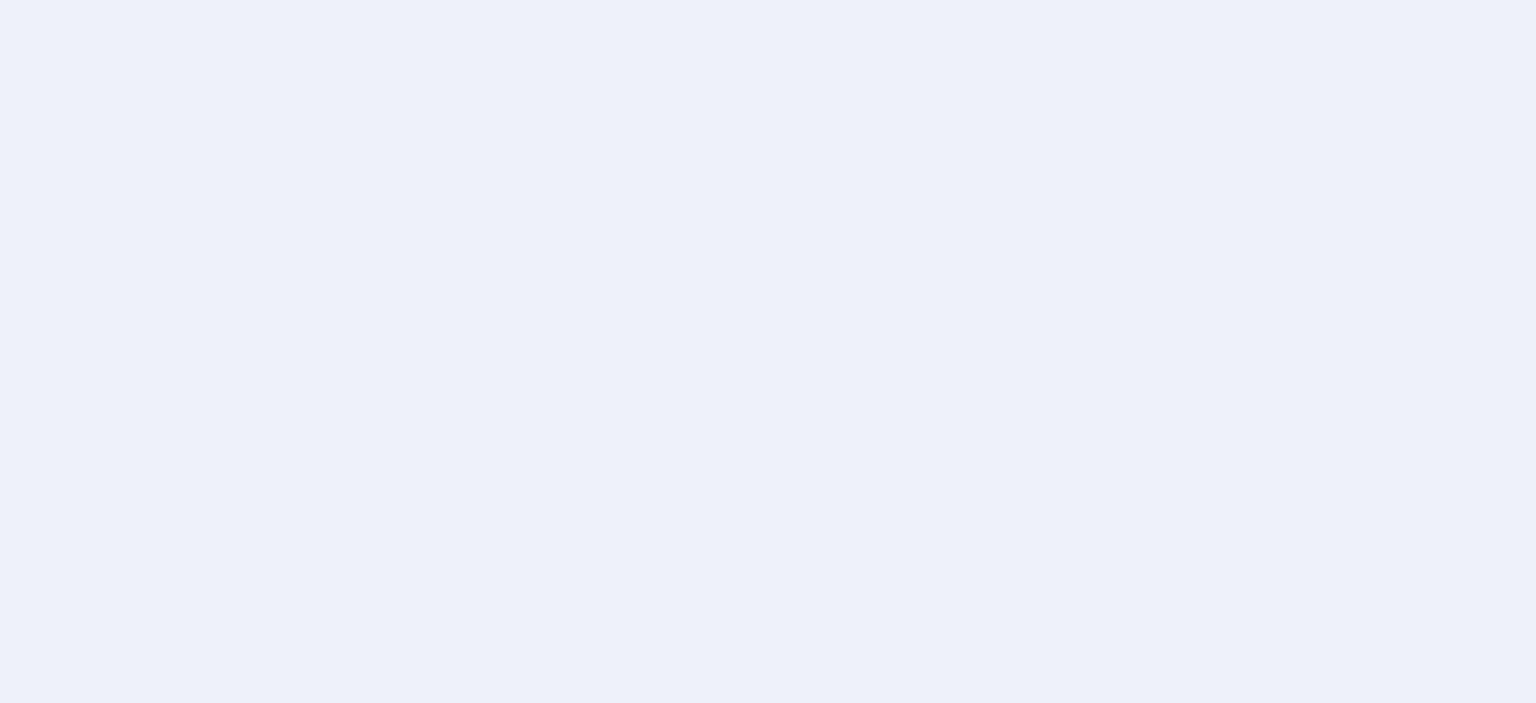 scroll, scrollTop: 0, scrollLeft: 0, axis: both 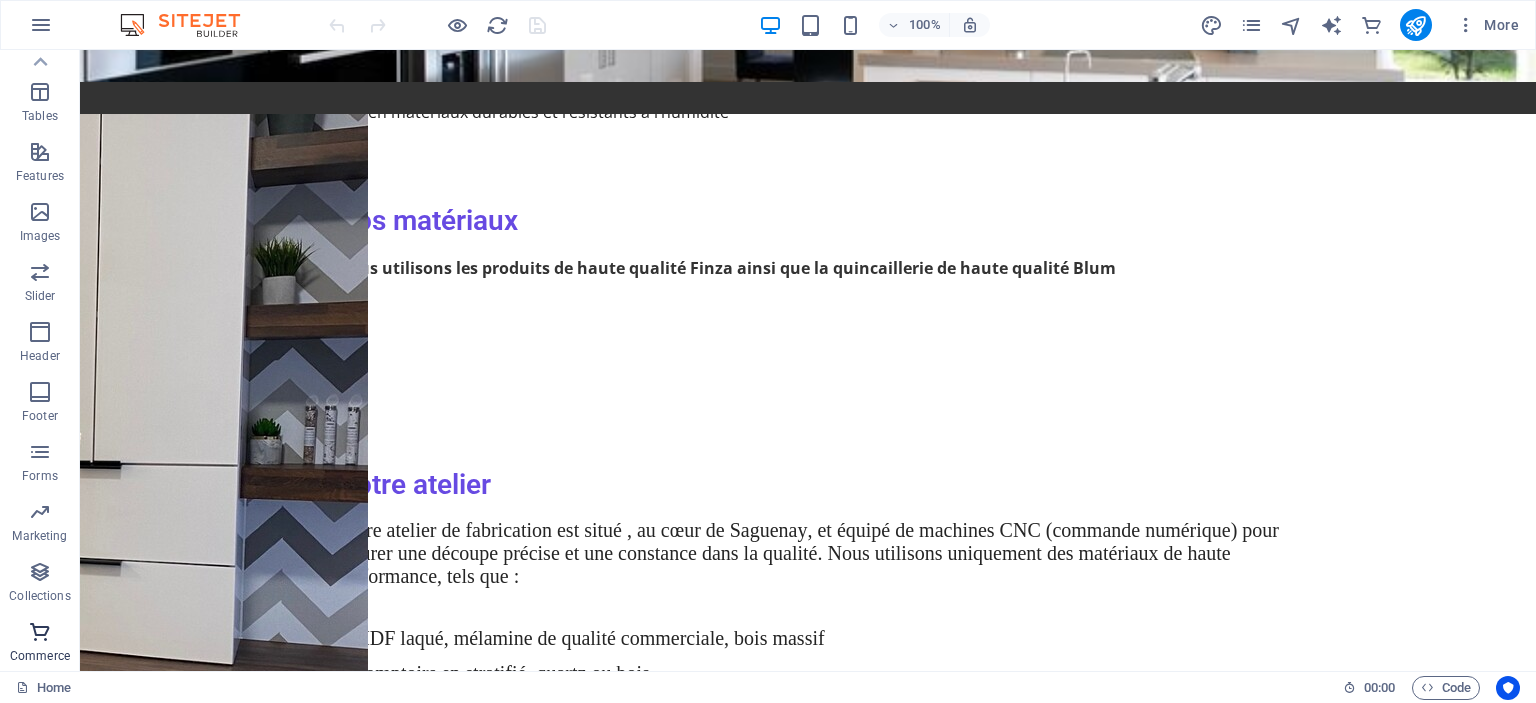 click at bounding box center (40, 632) 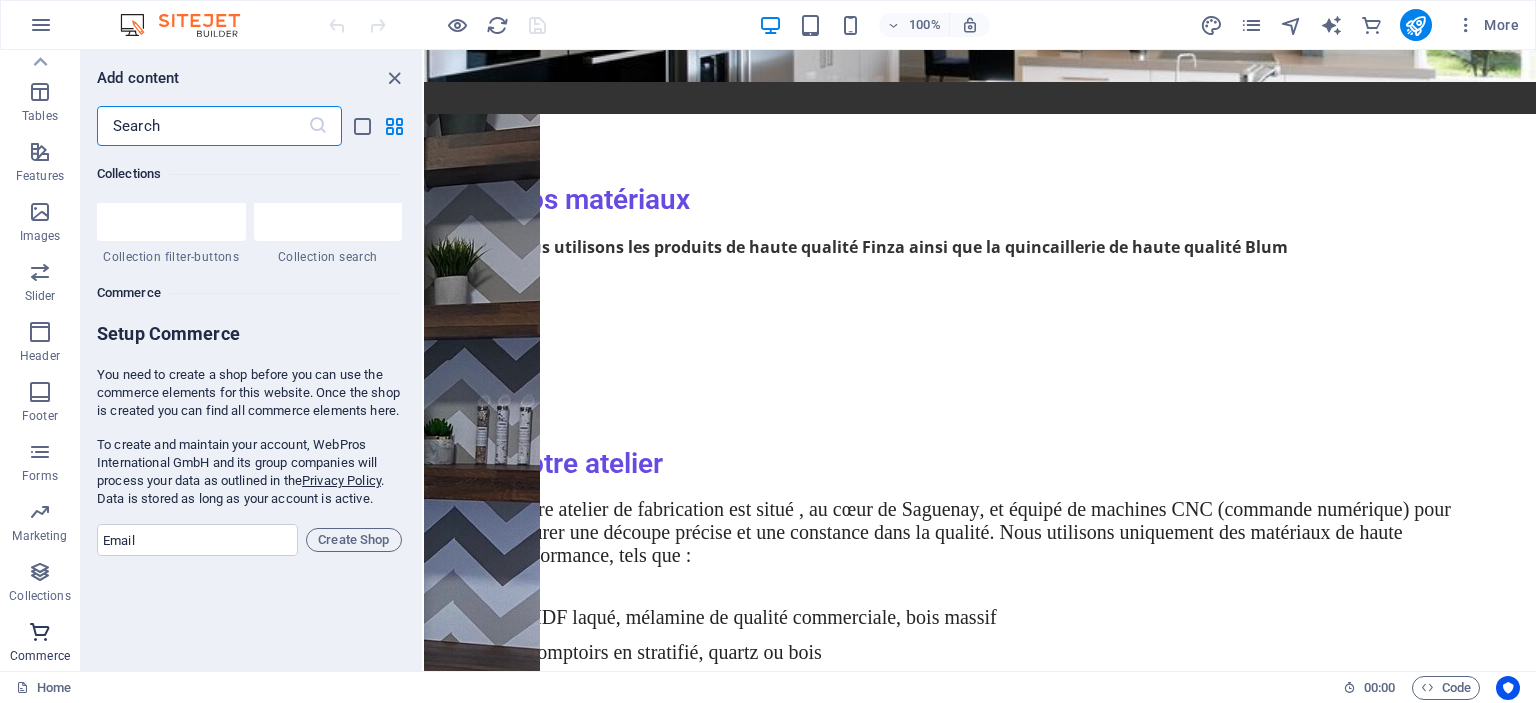 scroll, scrollTop: 19271, scrollLeft: 0, axis: vertical 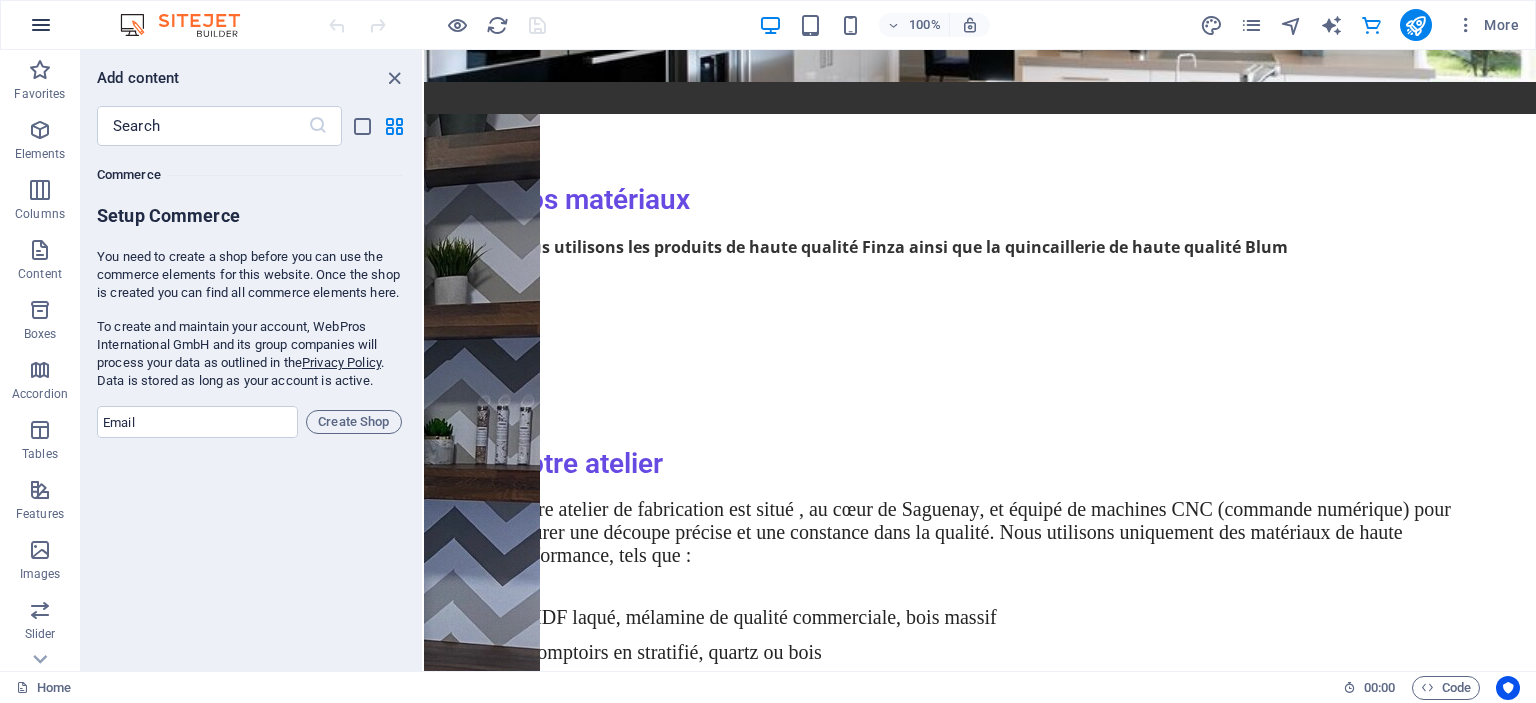 click at bounding box center (41, 25) 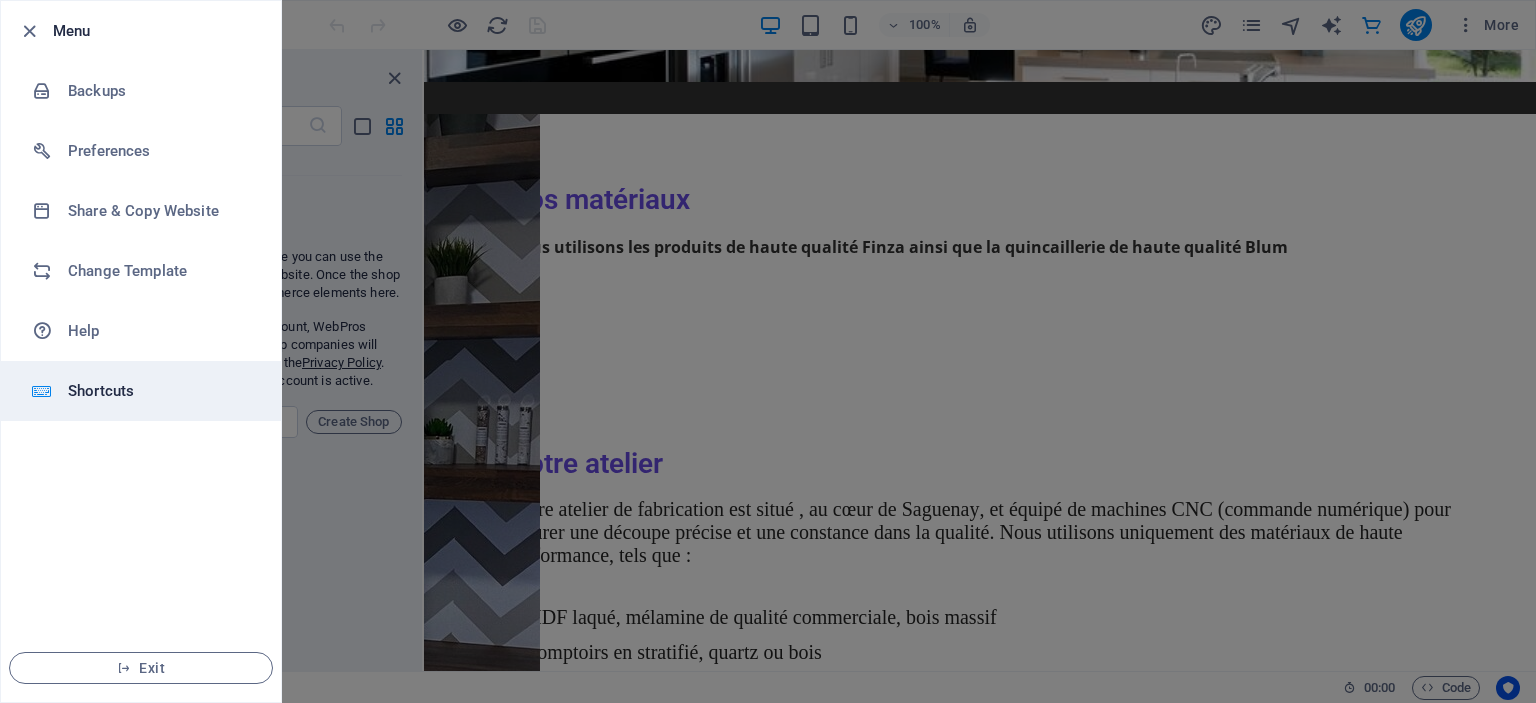 click on "Shortcuts" at bounding box center (160, 391) 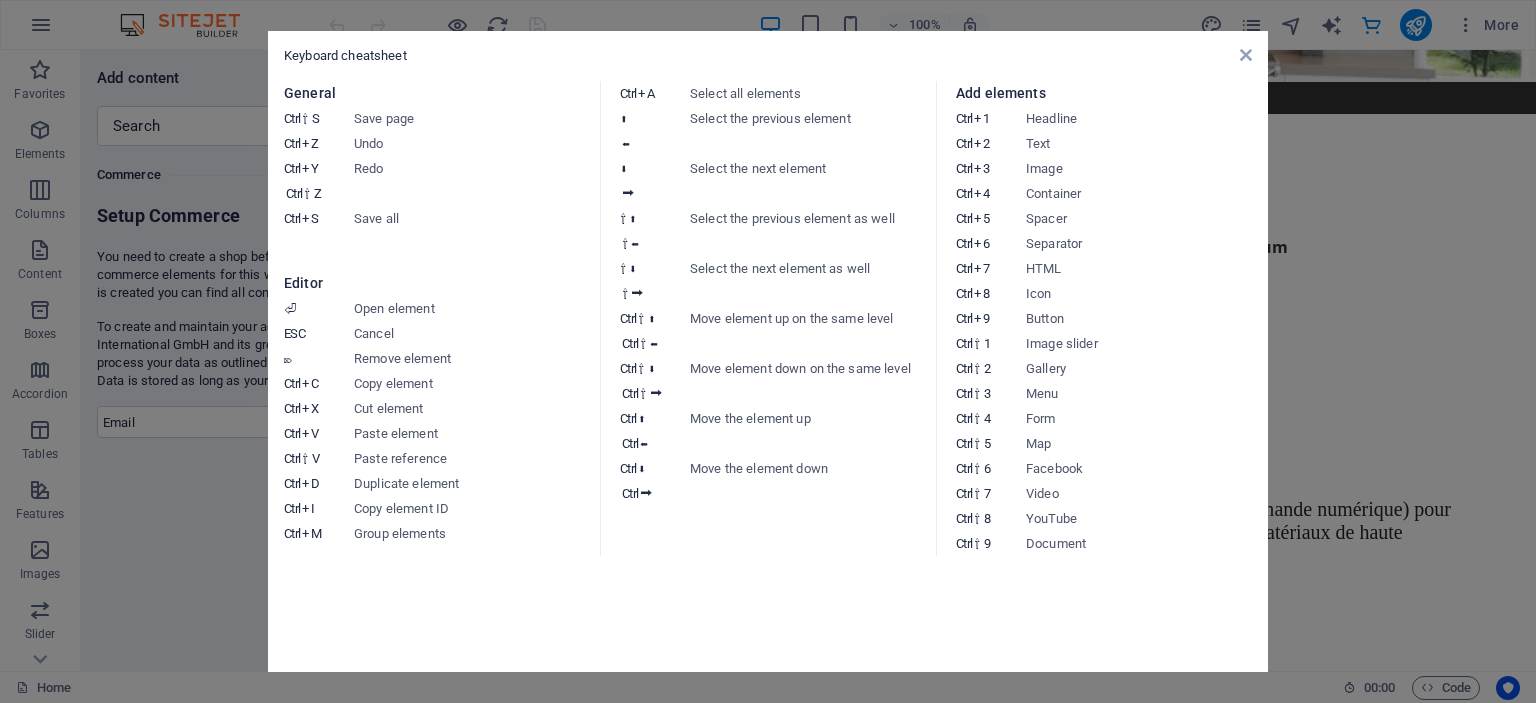 click on "Keyboard cheatsheet General Ctrl ⇧ S Save page Ctrl Z Undo Ctrl Y Ctrl ⇧ Z Redo Ctrl S Save all Editor ⏎ Open element ESC Cancel ⌦ Remove element Ctrl C Copy element Ctrl X Cut element Ctrl V Paste element Ctrl ⇧ V Paste reference Ctrl D Duplicate element Ctrl I Copy element ID Ctrl M Group elements Ctrl A Select all elements ⬆ ⬅ Select the previous element ⬇ ⮕ Select the next element ⇧ ⬆ ⇧ ⬅ Select the previous element as well ⇧ ⬇ ⇧ ⮕ Select the next element as well Ctrl ⇧ ⬆ Ctrl ⇧ ⬅ Move element up on the same level Ctrl ⇧ ⬇ Ctrl ⇧ ⮕ Move element down on the same level Ctrl ⬆ Ctrl ⬅ Move the element up Ctrl ⬇ Ctrl ⮕ Move the element down Add elements Ctrl 1 Headline Ctrl 2 Text Ctrl 3 Image Ctrl 4 Container Ctrl 5 Spacer Ctrl 6 Separator Ctrl 7 HTML Ctrl 8 Icon Ctrl 9 Button Ctrl ⇧ 1 Image slider Ctrl ⇧ 2 Gallery Ctrl ⇧ 3 Menu Ctrl ⇧ 4 Form Ctrl ⇧ 5 Map Ctrl ⇧ 6 Facebook Ctrl ⇧ 7 Video Ctrl ⇧ 8 YouTube Ctrl ⇧ 9 Document" at bounding box center (768, 351) 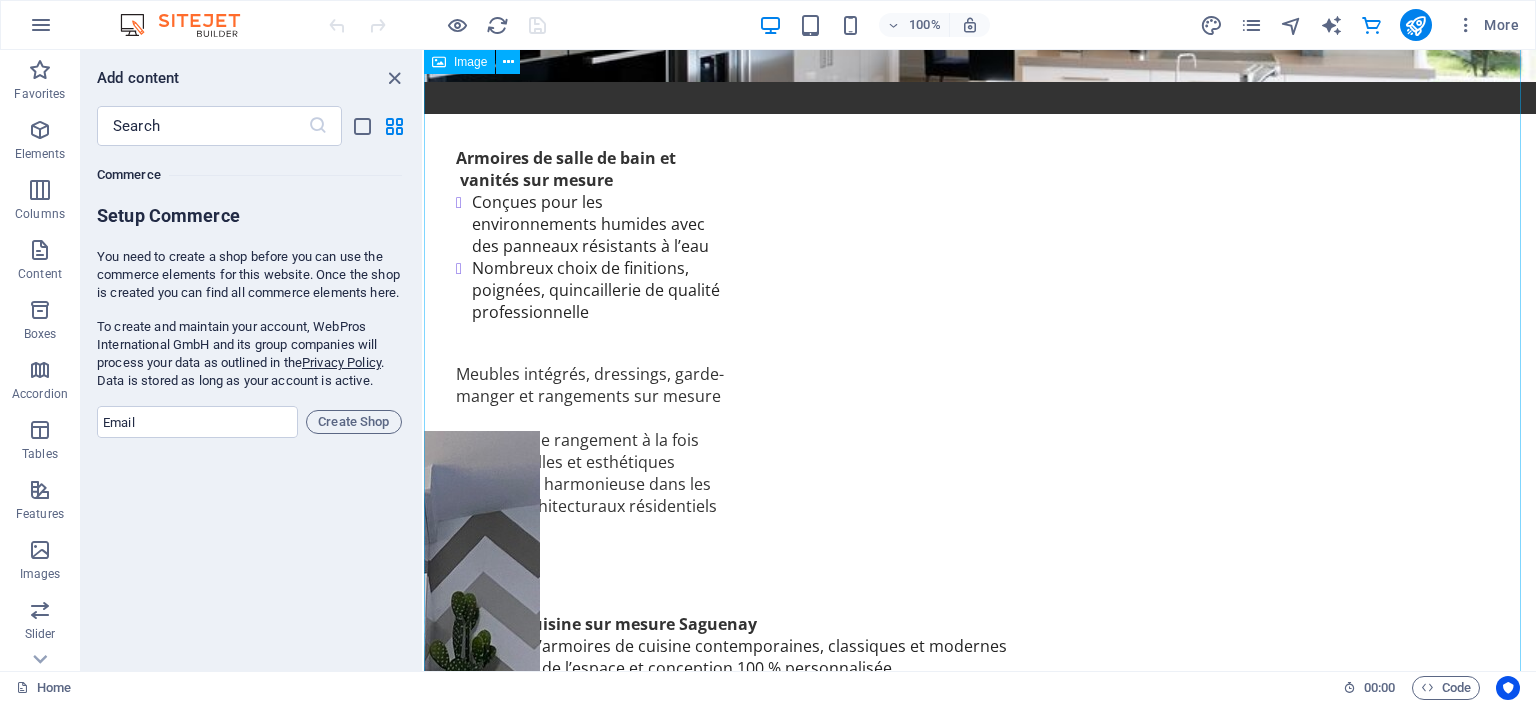 scroll, scrollTop: 5696, scrollLeft: 0, axis: vertical 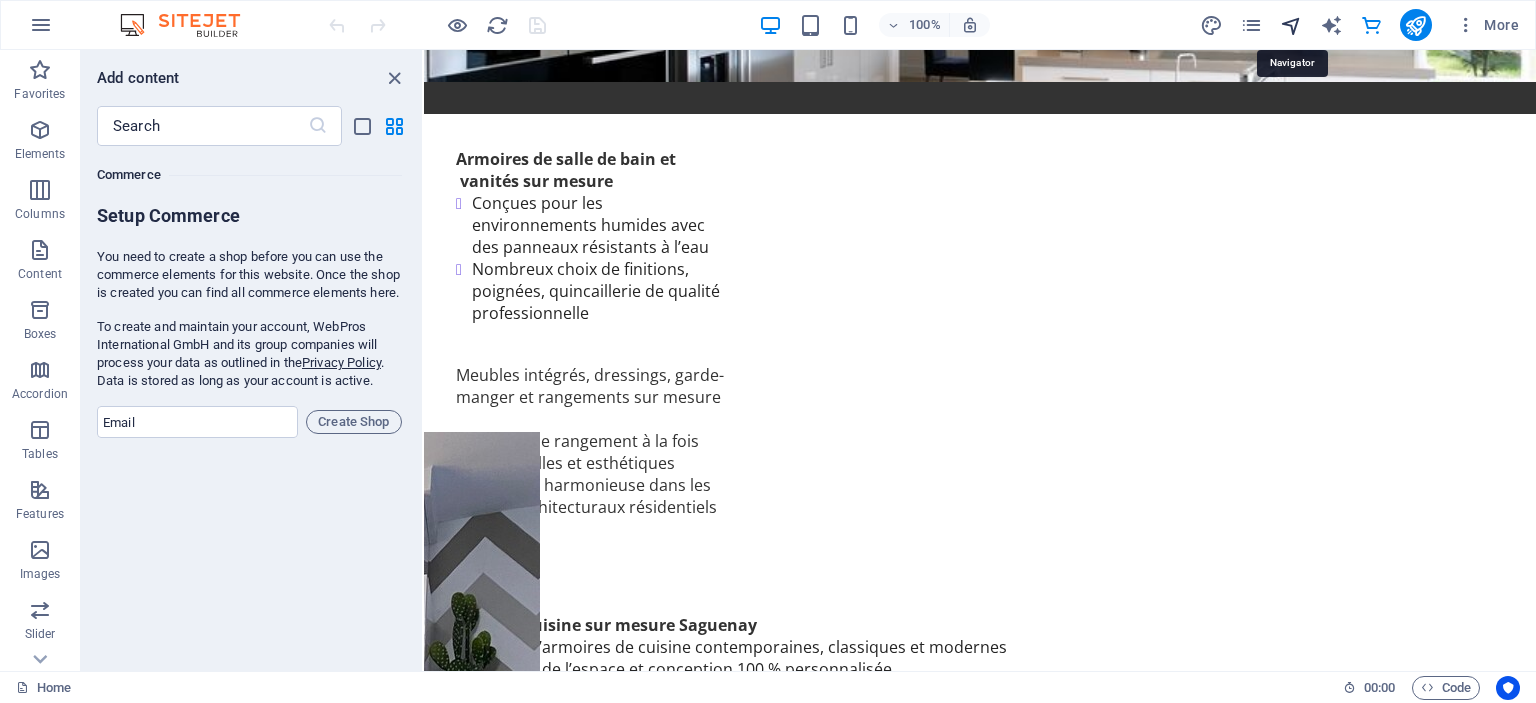 click at bounding box center (1291, 25) 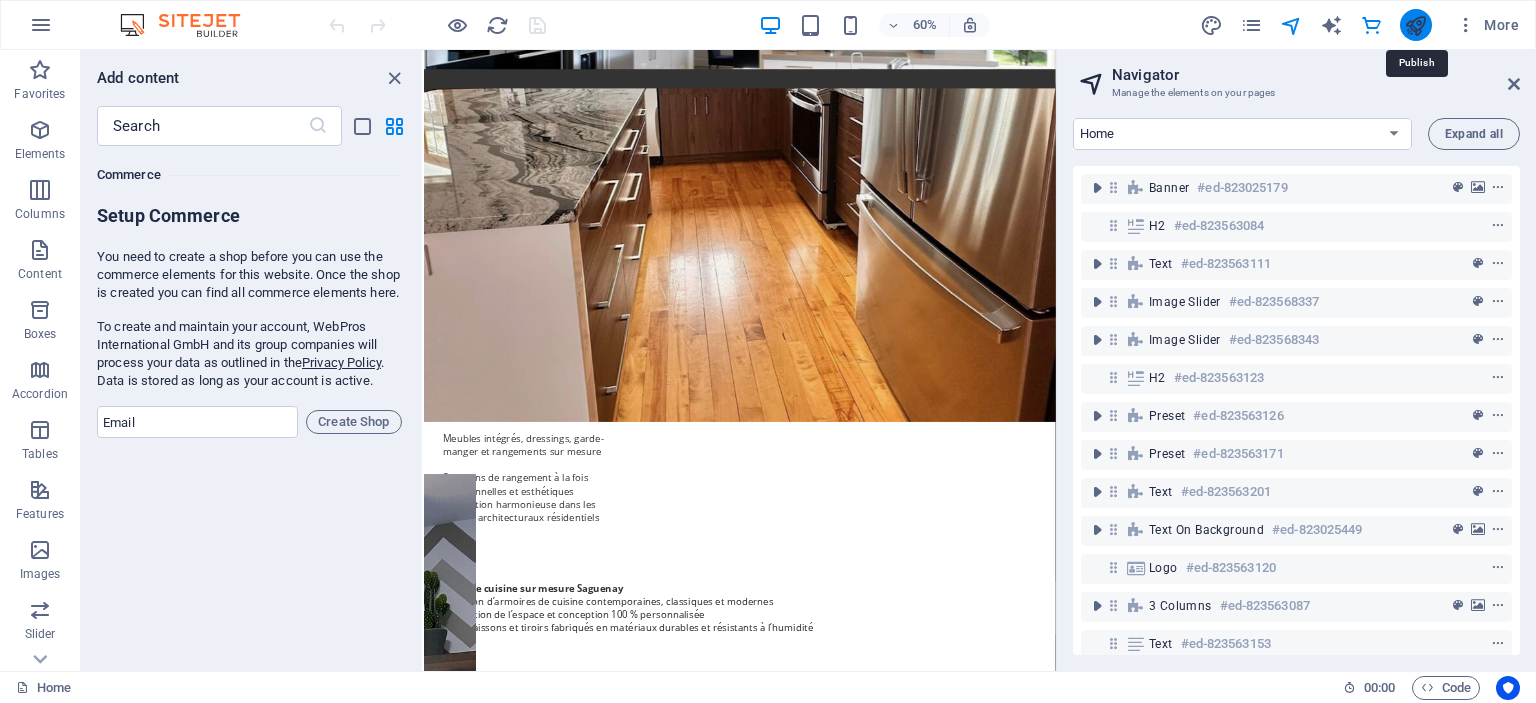 click at bounding box center (1415, 25) 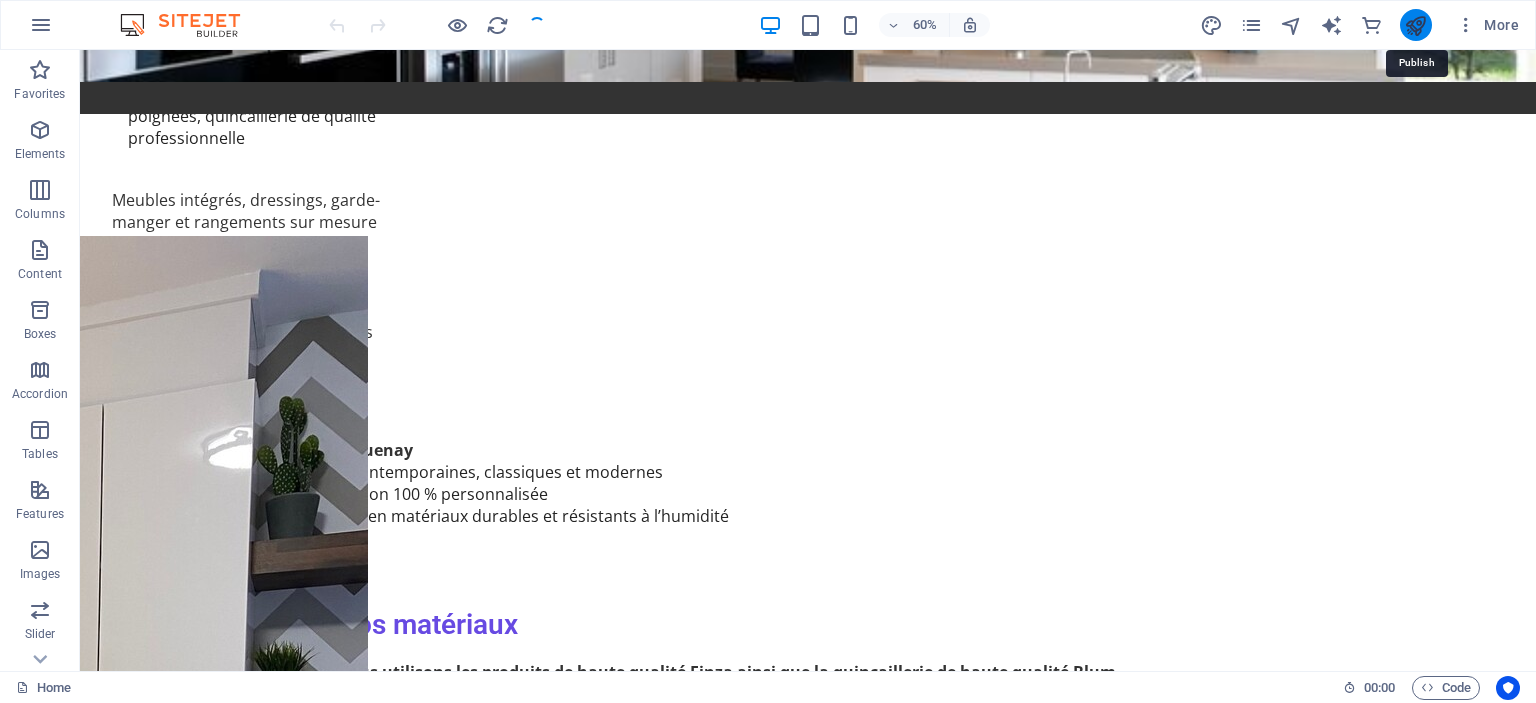 scroll, scrollTop: 5696, scrollLeft: 0, axis: vertical 